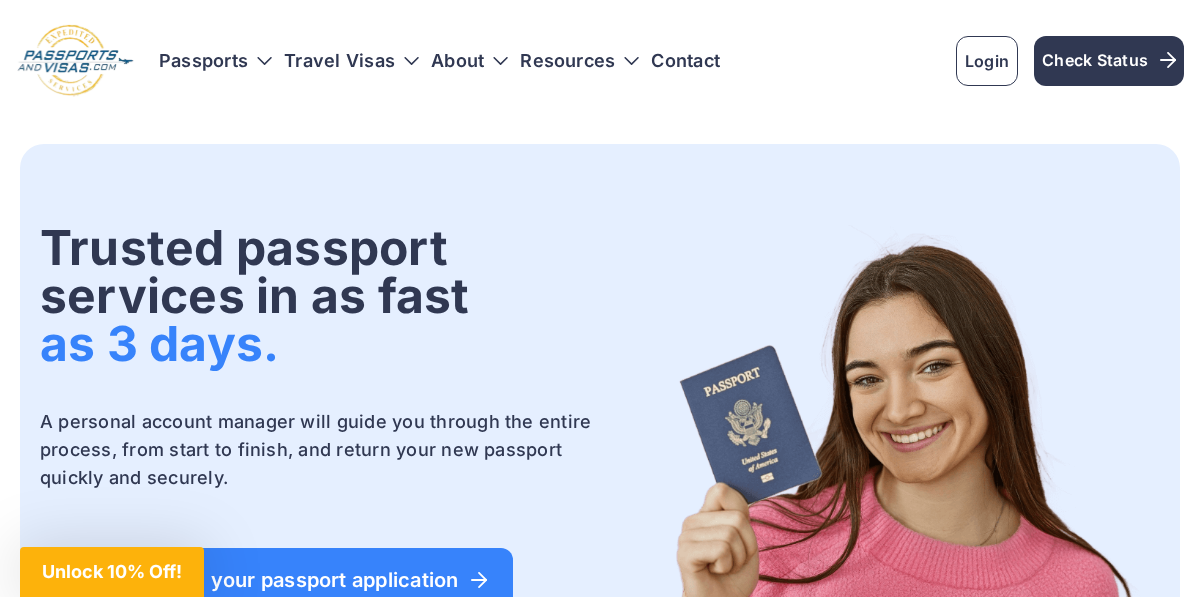 scroll, scrollTop: 0, scrollLeft: 0, axis: both 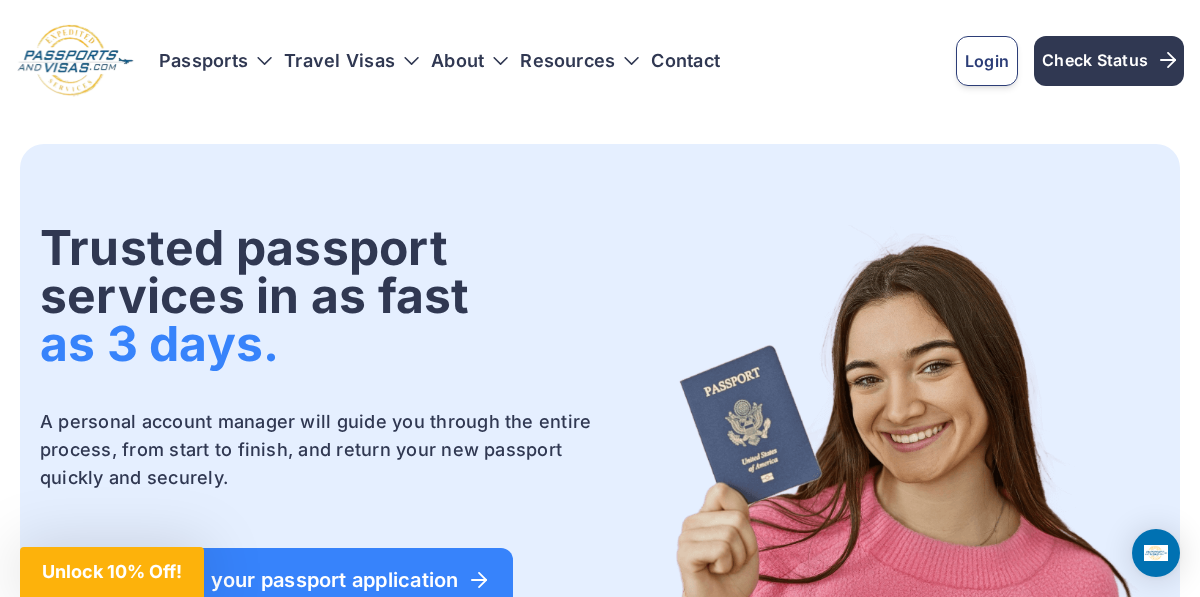 click on "Login" at bounding box center [987, 61] 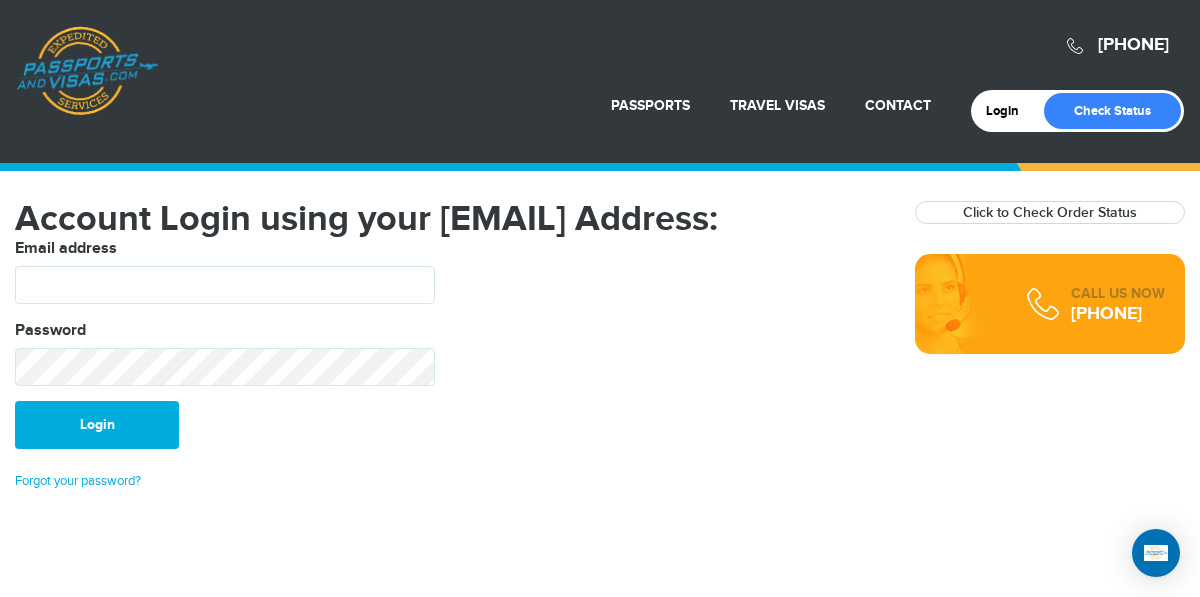 scroll, scrollTop: 0, scrollLeft: 0, axis: both 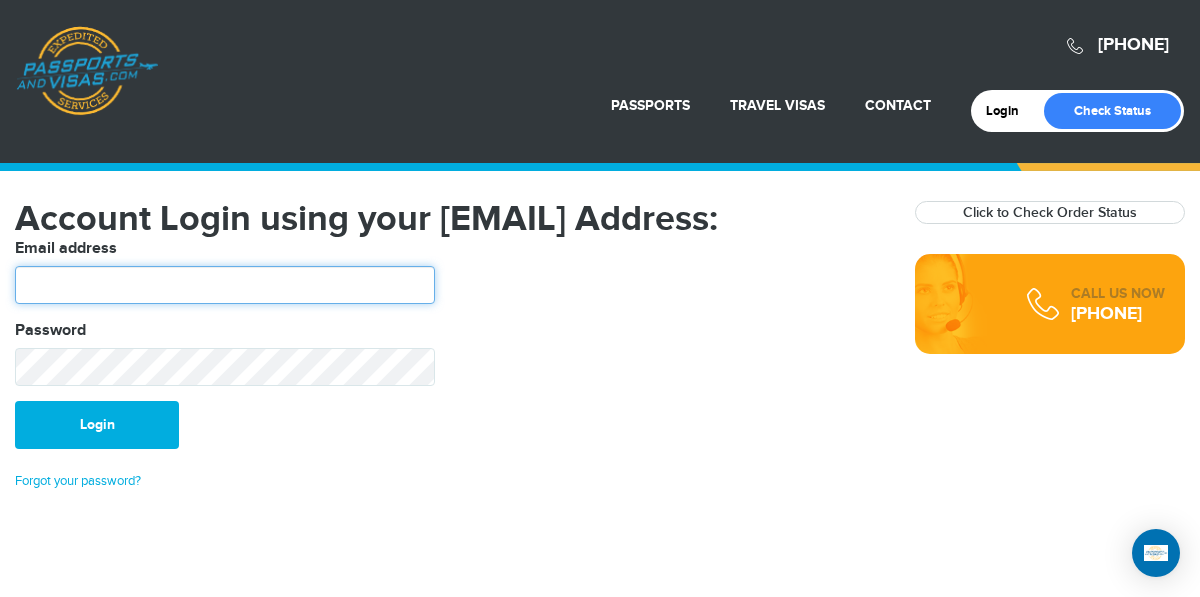 click at bounding box center [225, 285] 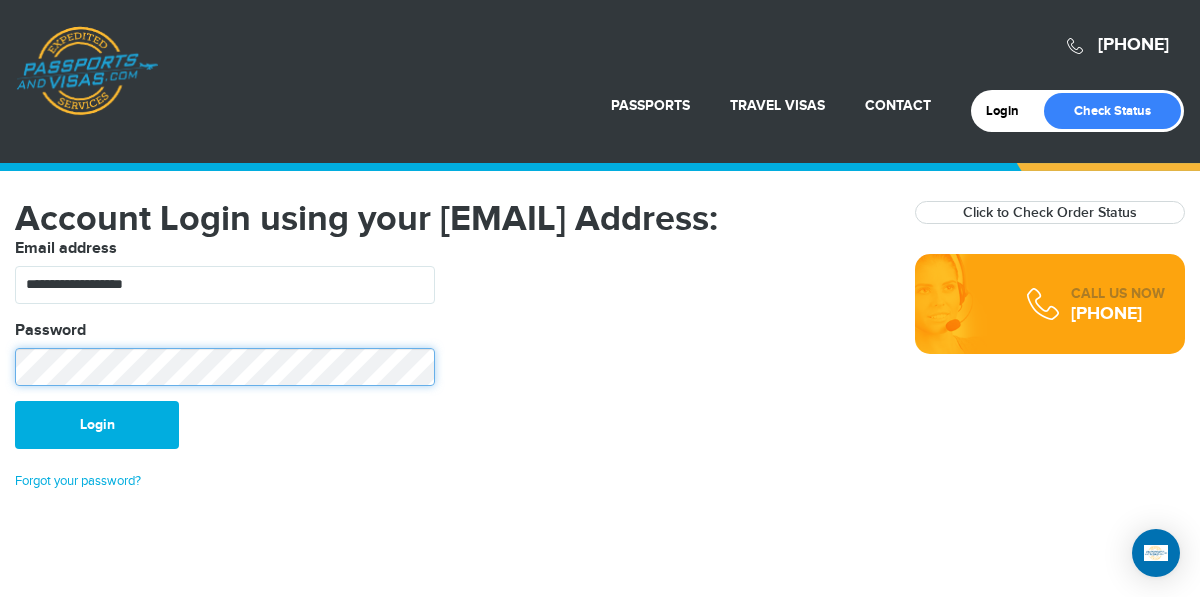 click on "Login" at bounding box center [97, 425] 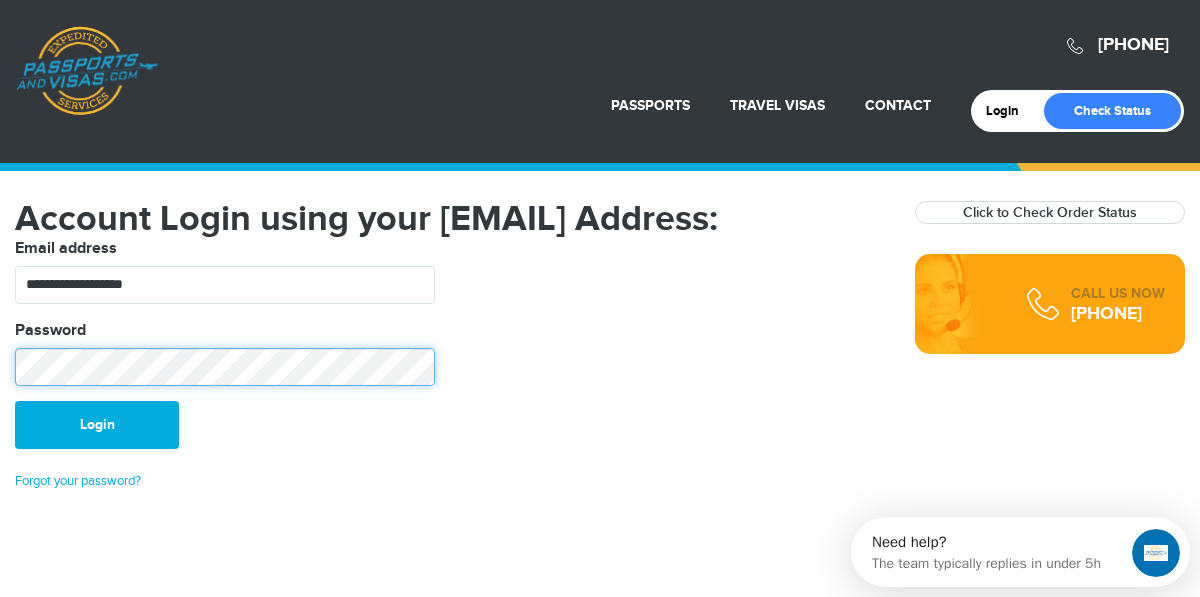 scroll, scrollTop: 0, scrollLeft: 0, axis: both 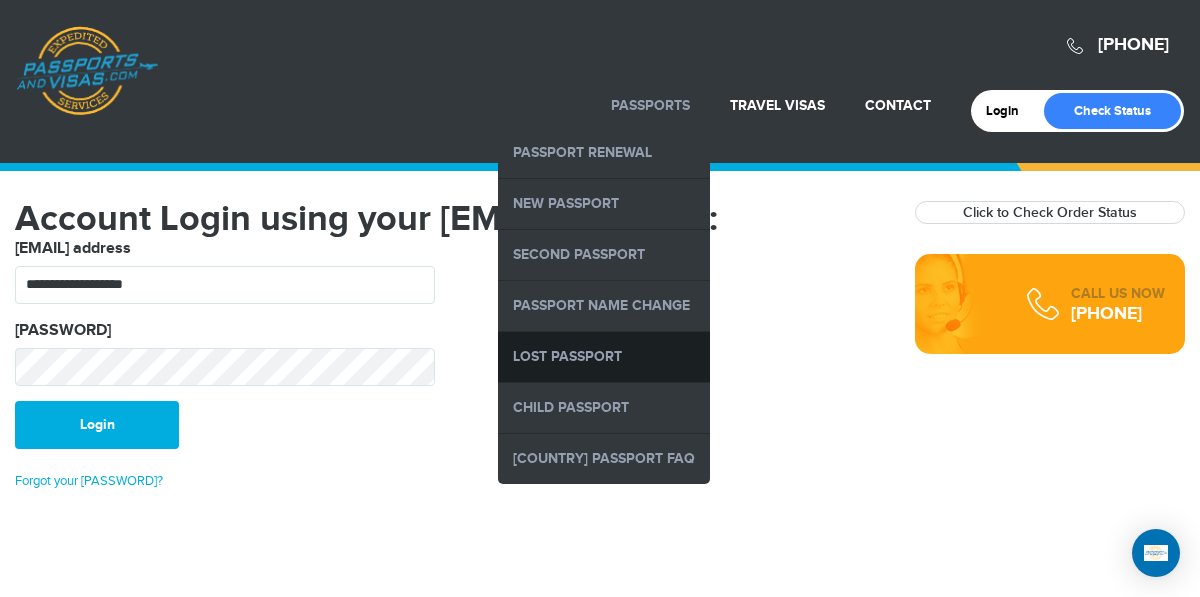 click on "Lost Passport" at bounding box center [604, 357] 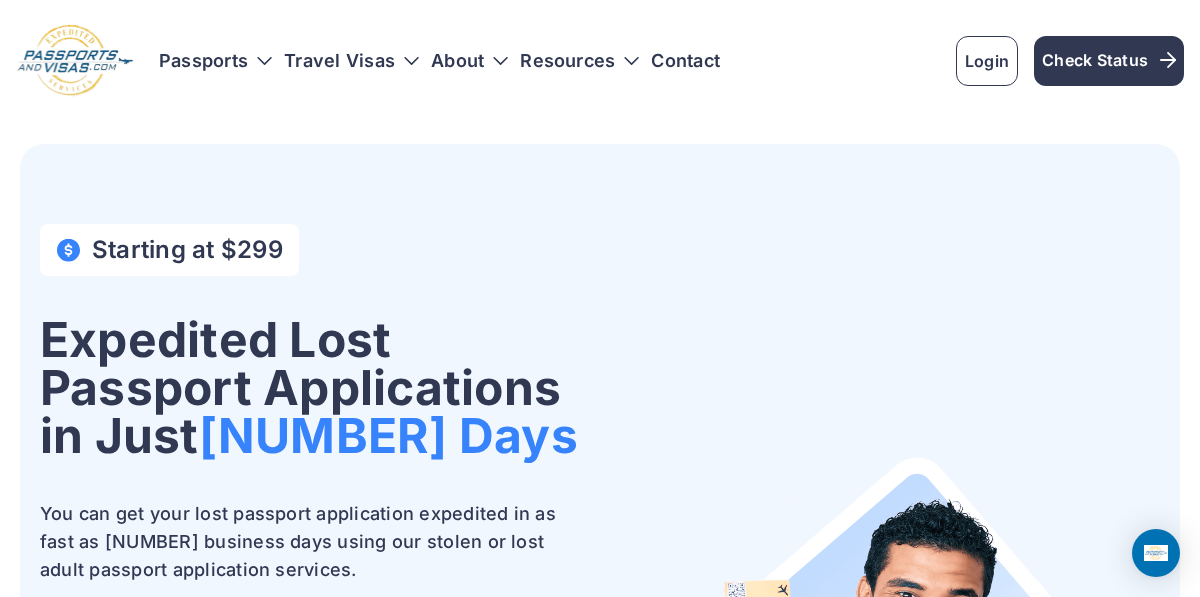 scroll, scrollTop: 0, scrollLeft: 0, axis: both 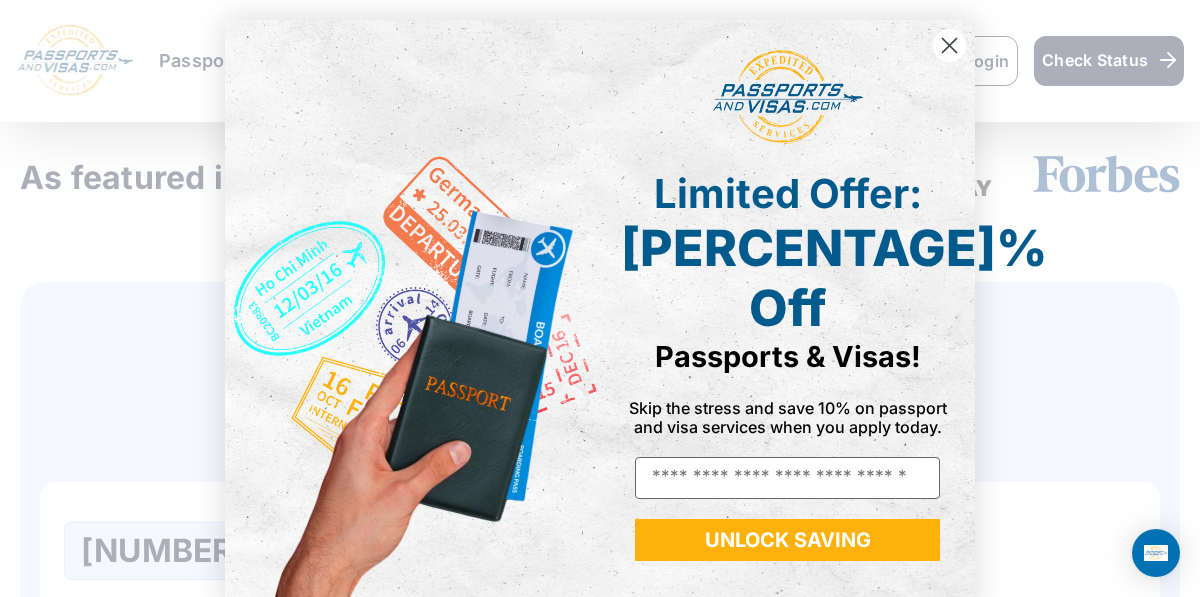 click at bounding box center (949, 45) 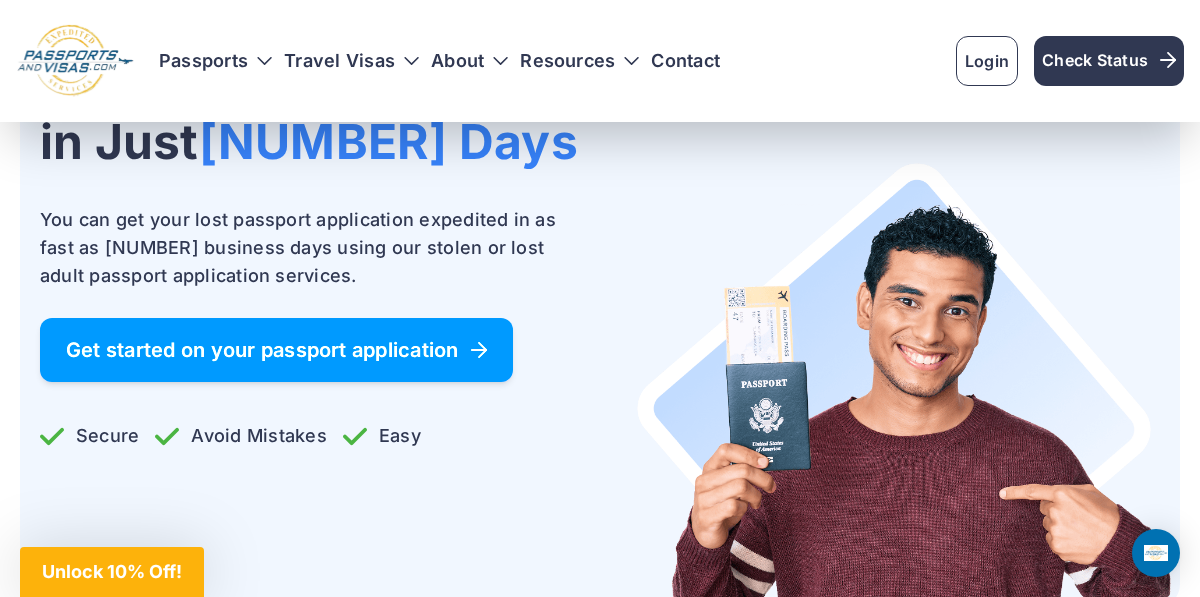 scroll, scrollTop: 293, scrollLeft: 0, axis: vertical 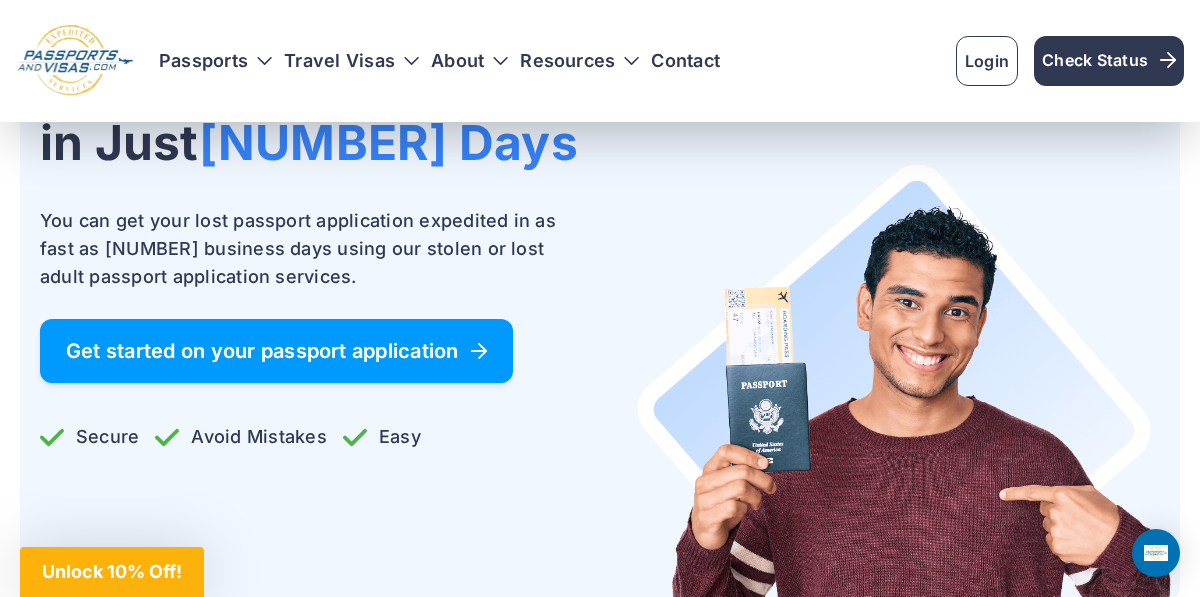 click on "Get started on your passport application" at bounding box center (276, 351) 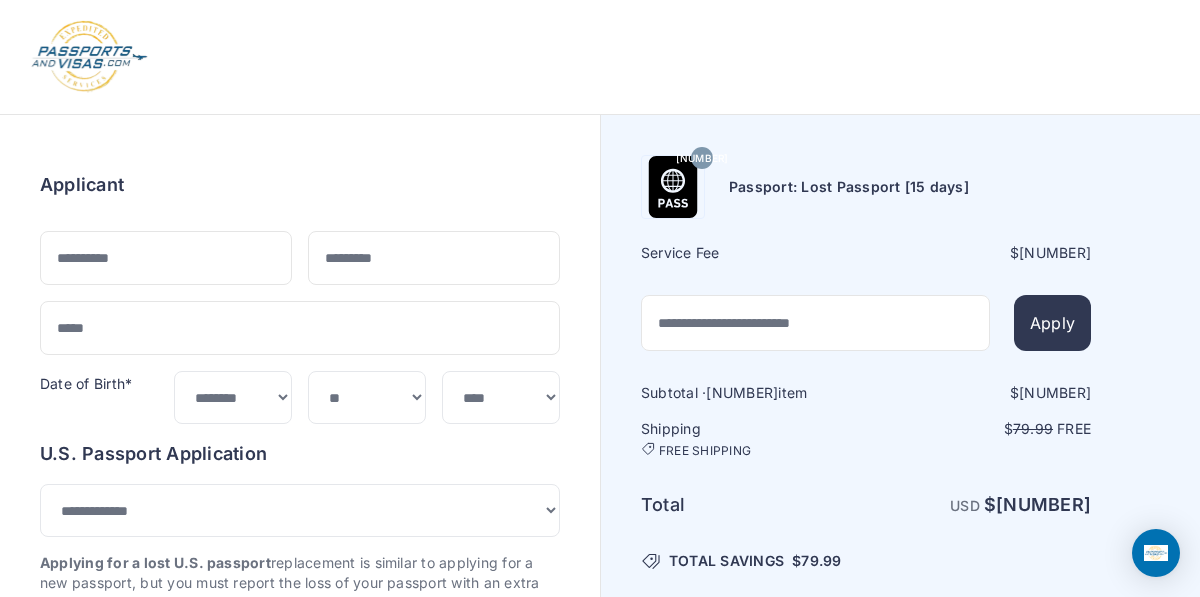 scroll, scrollTop: 0, scrollLeft: 0, axis: both 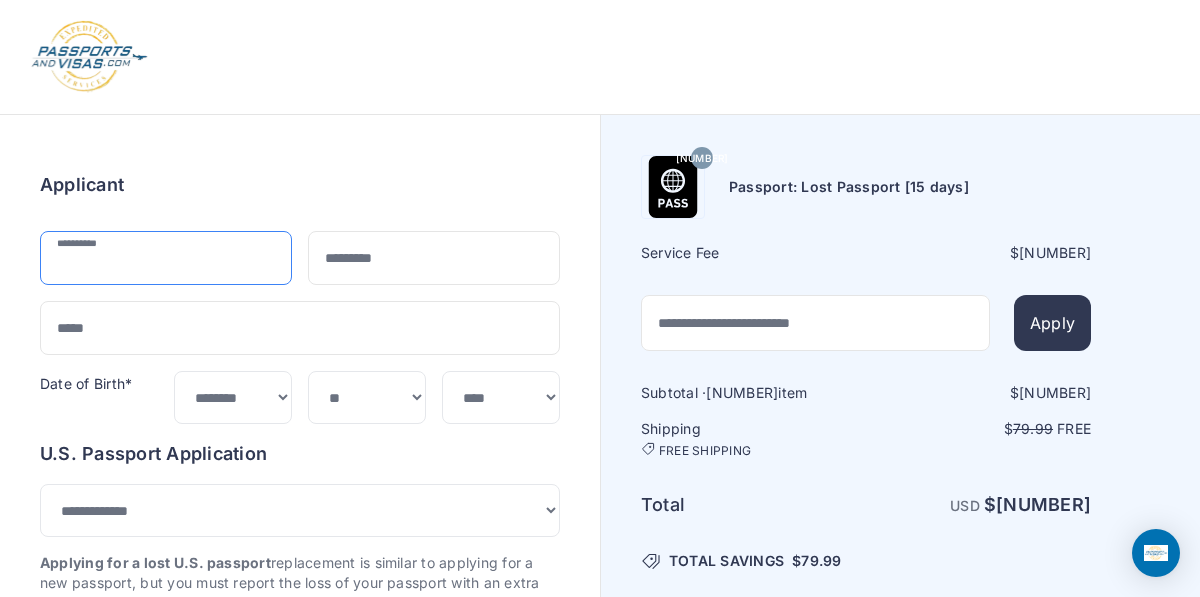 click at bounding box center (166, 258) 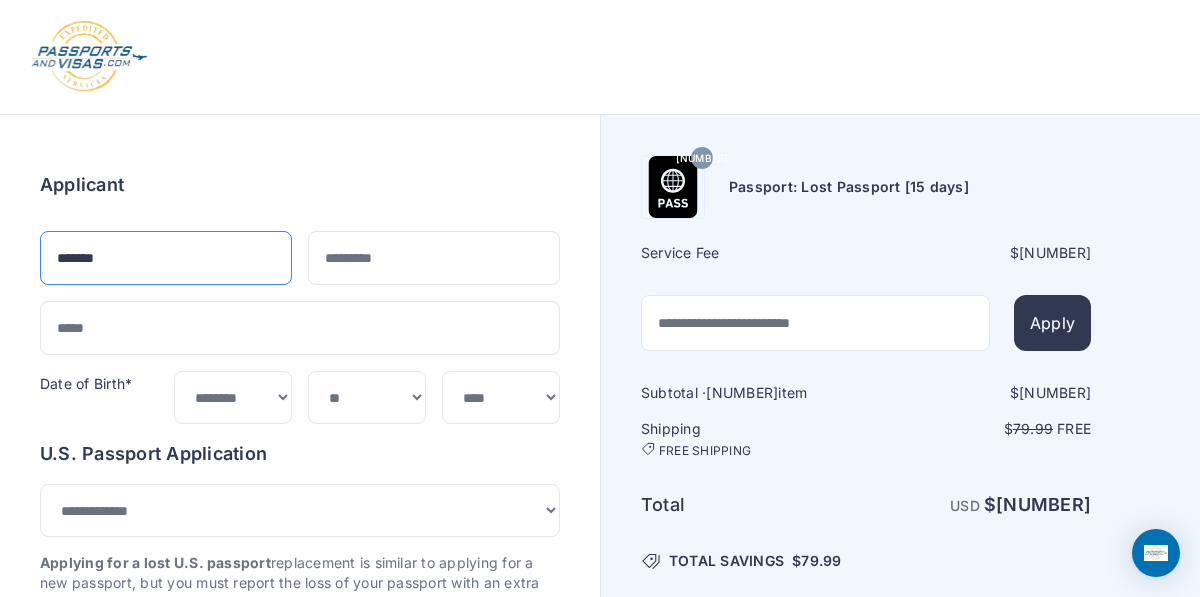 type on "*******" 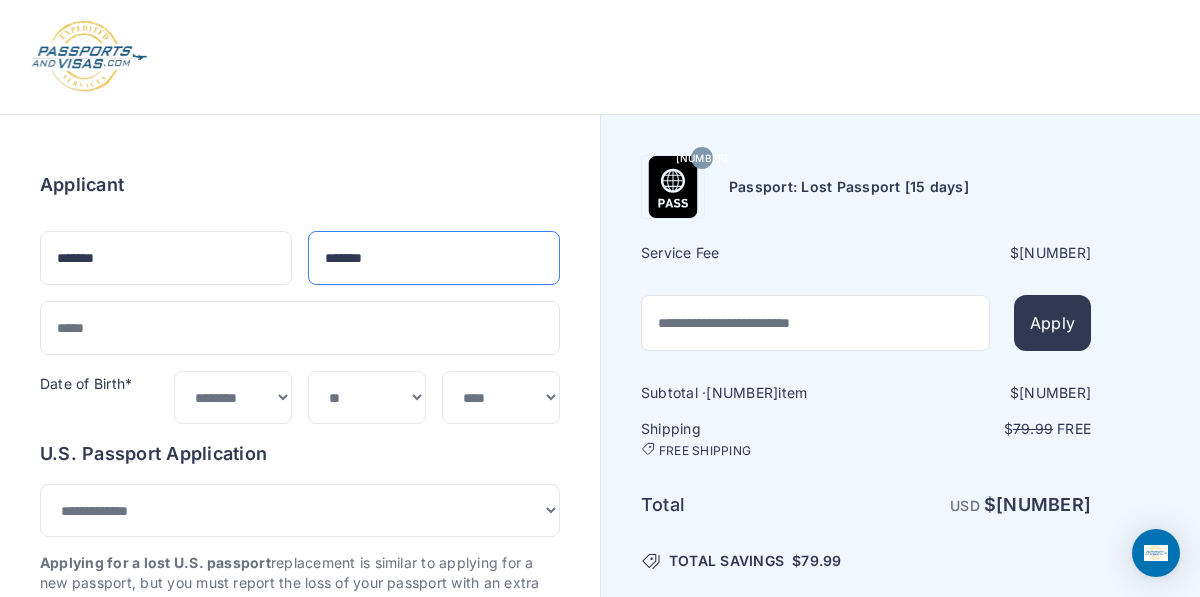 type on "*******" 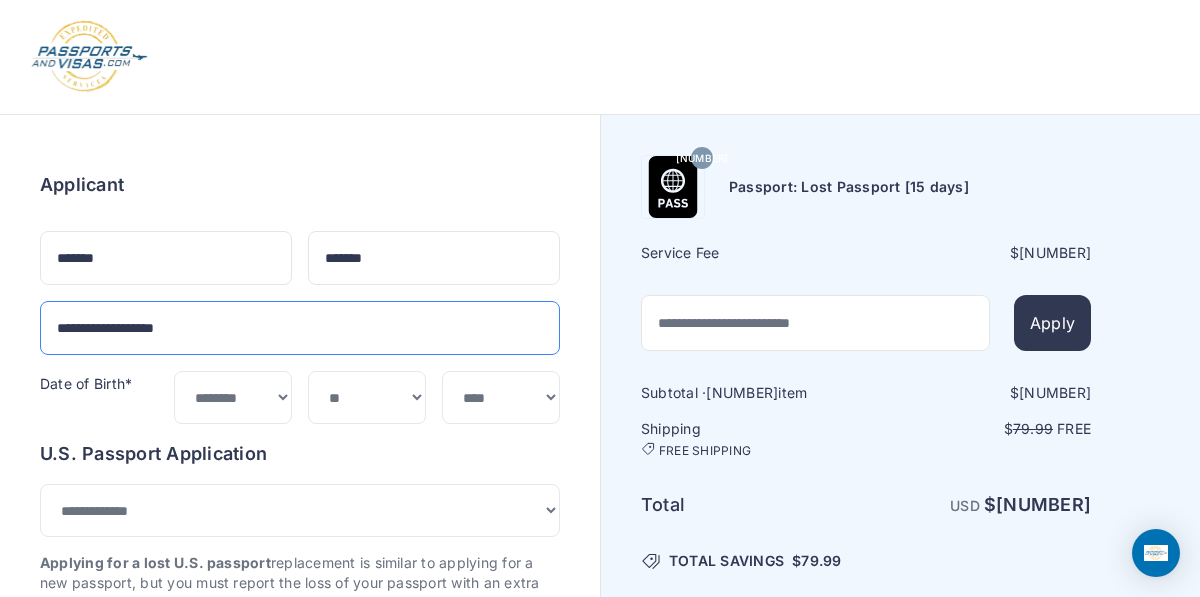 type on "**********" 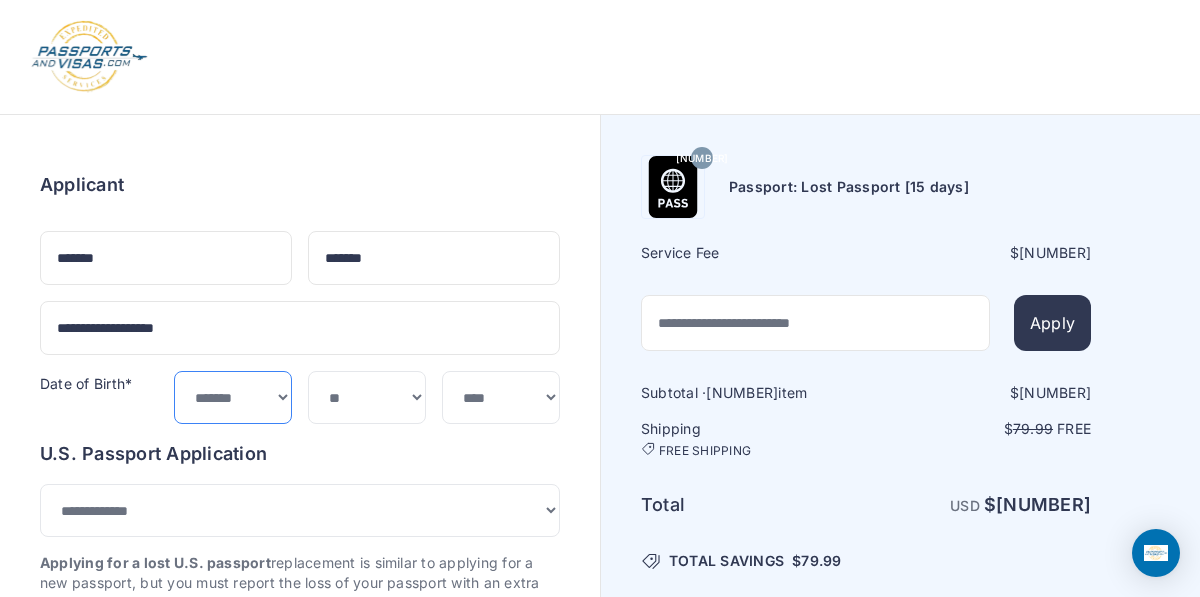 select on "*" 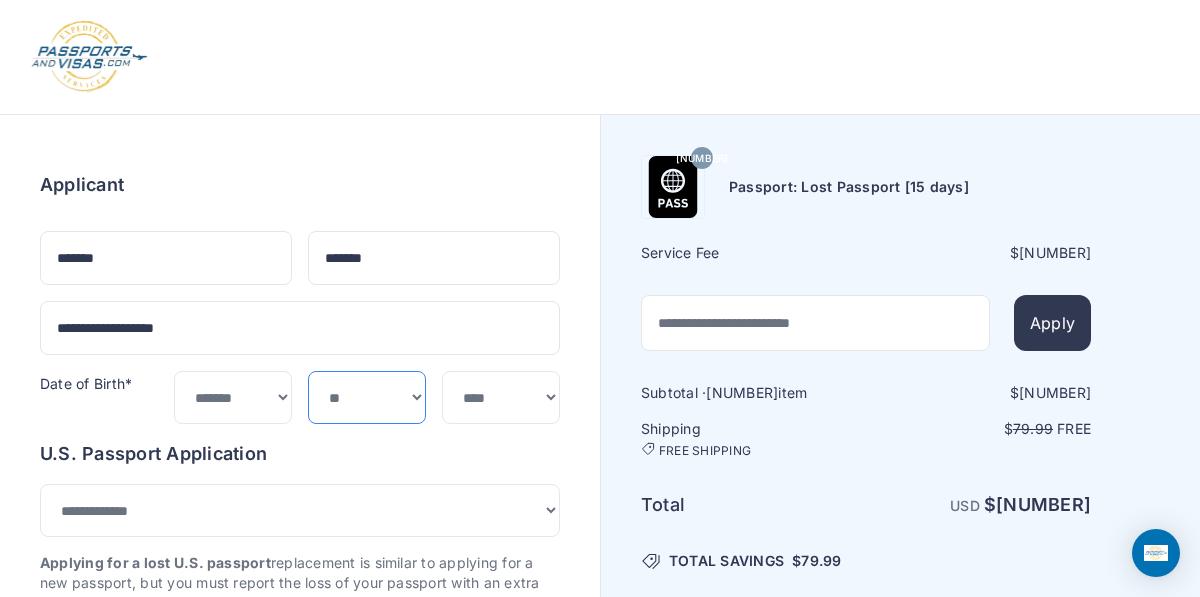 click on "***
*
*
*
*
*
*
*
*
*
**
**
**
**
** ** ** ** ** **" at bounding box center (367, 397) 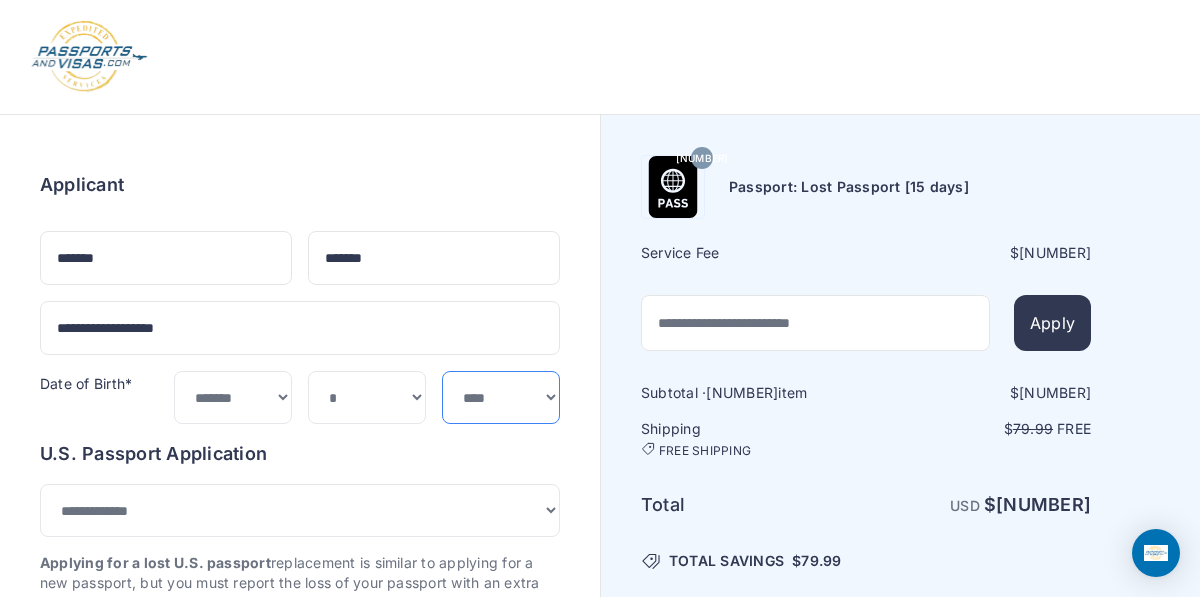 click on "****
****
****
****
****
****
****
****
****
****
****
****
****
**** **** **** **** **** **** **** **** **** **** ****" at bounding box center (501, 397) 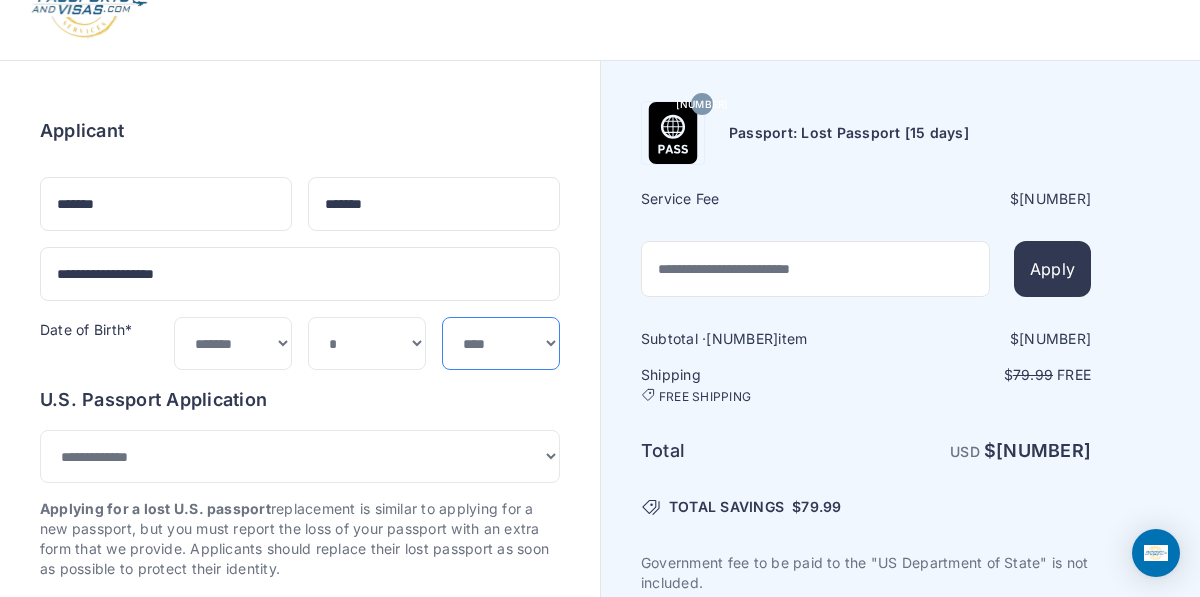 scroll, scrollTop: 55, scrollLeft: 0, axis: vertical 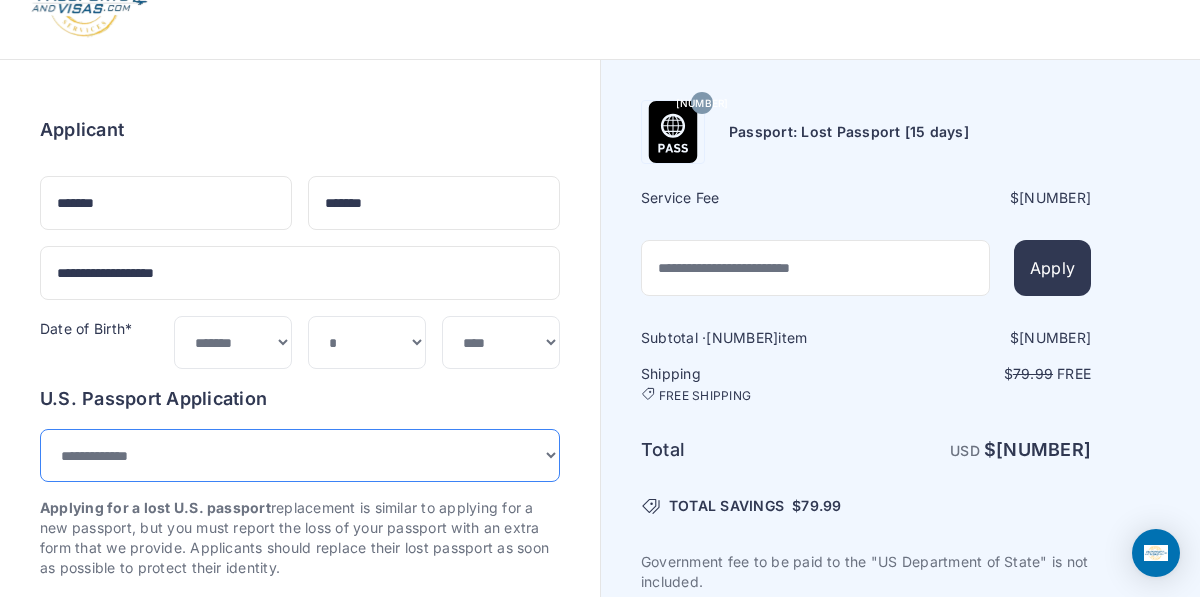 click on "**********" at bounding box center [300, 455] 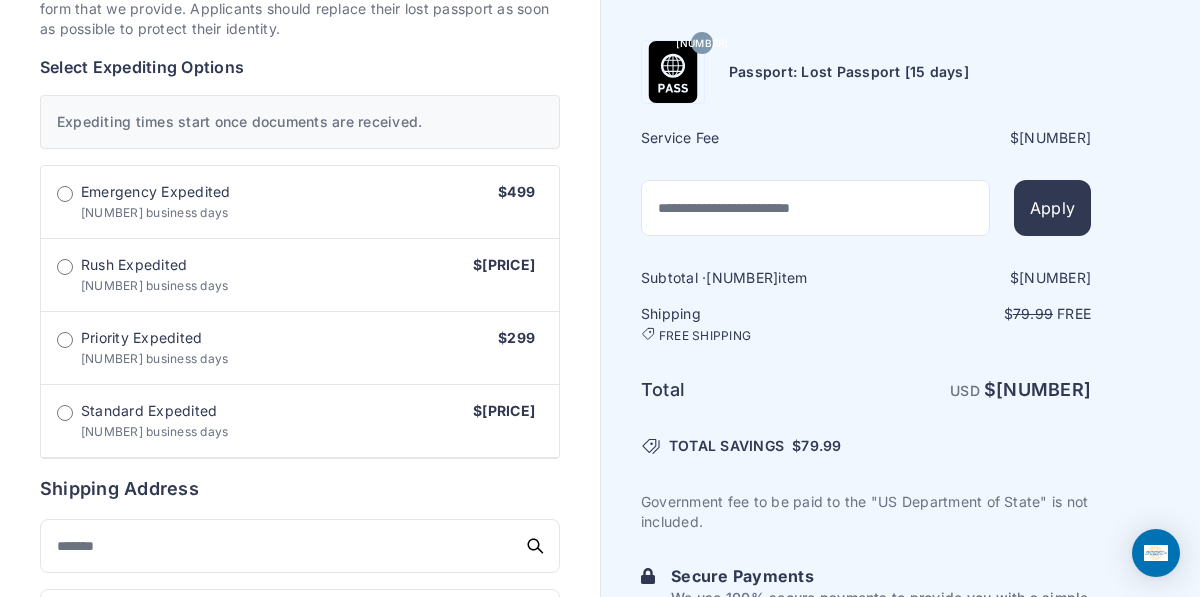 scroll, scrollTop: 595, scrollLeft: 0, axis: vertical 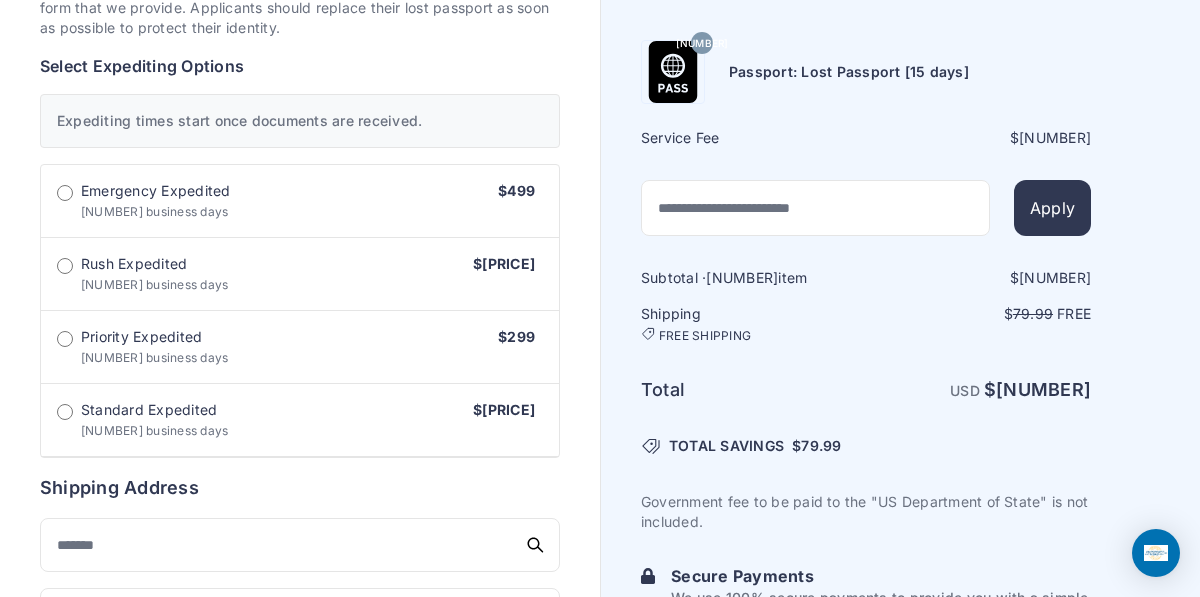 click on "Priority Expedited" at bounding box center (156, 191) 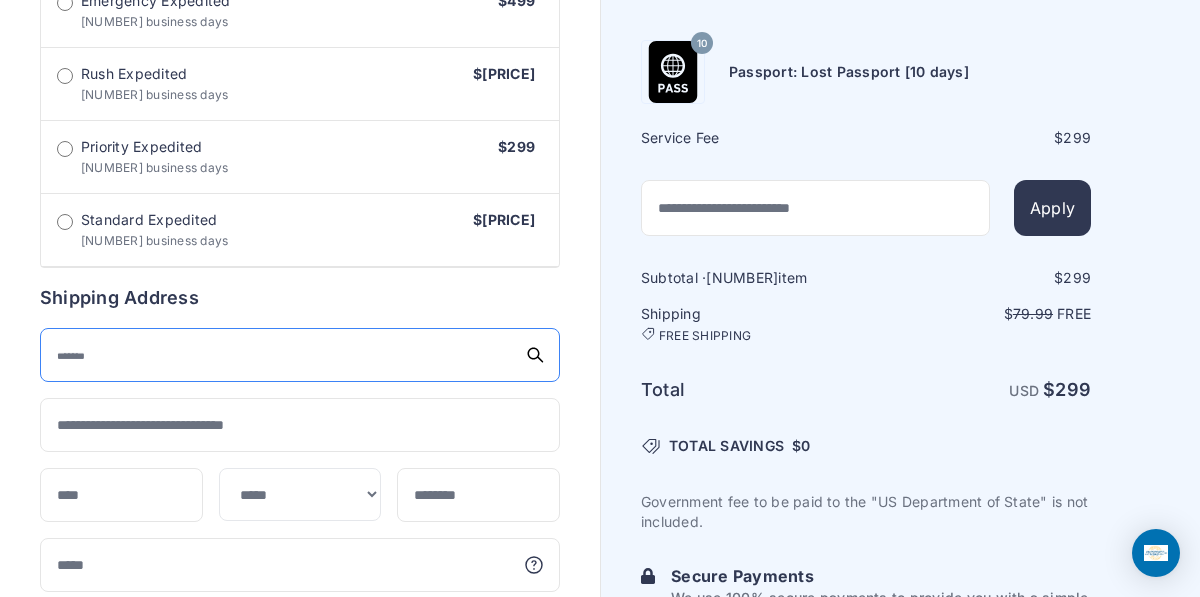 scroll, scrollTop: 787, scrollLeft: 0, axis: vertical 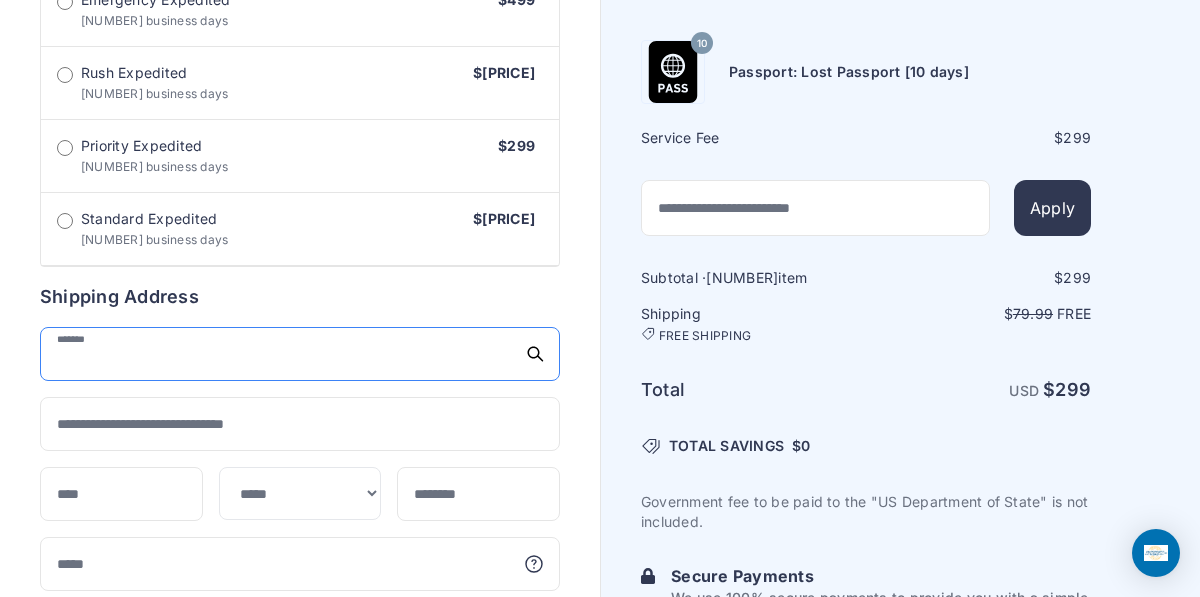 click at bounding box center [300, 354] 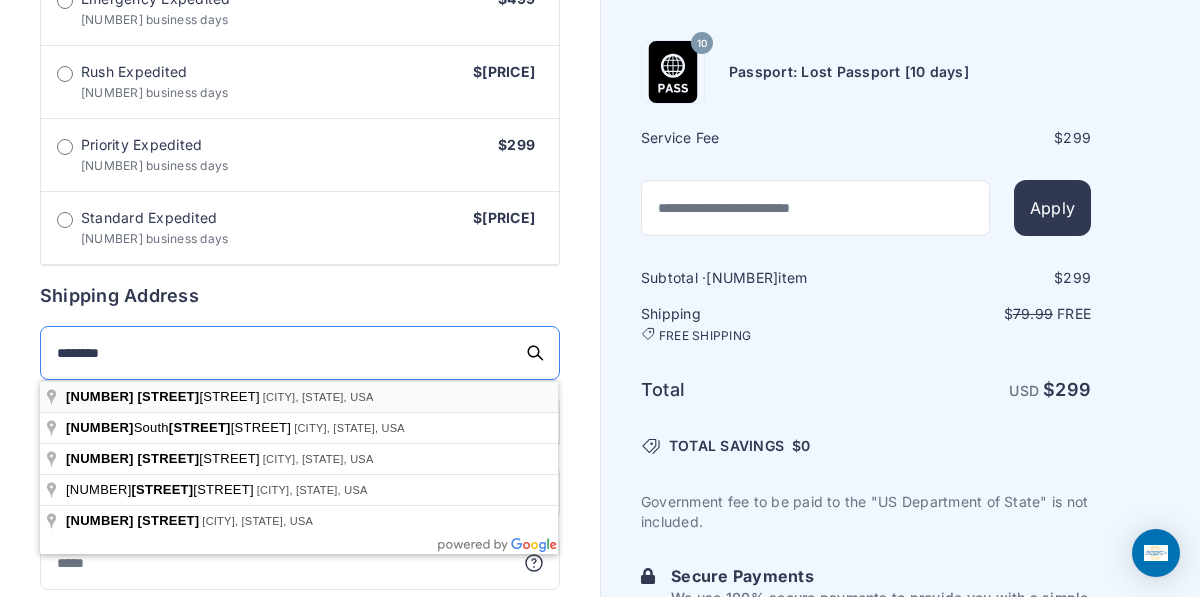 type on "********" 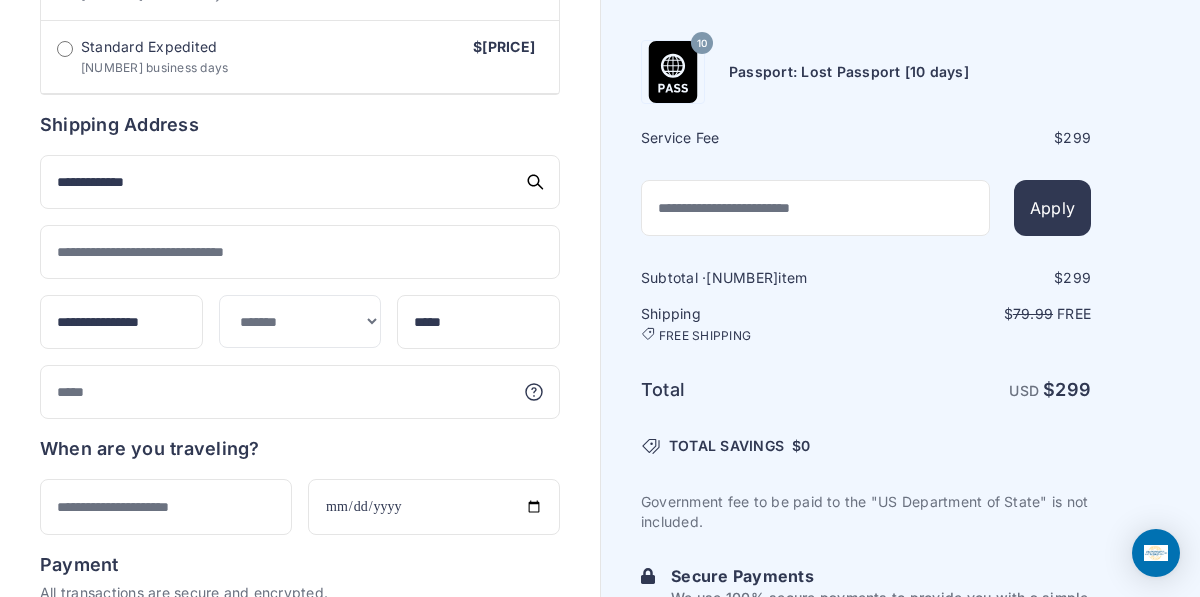scroll, scrollTop: 959, scrollLeft: 0, axis: vertical 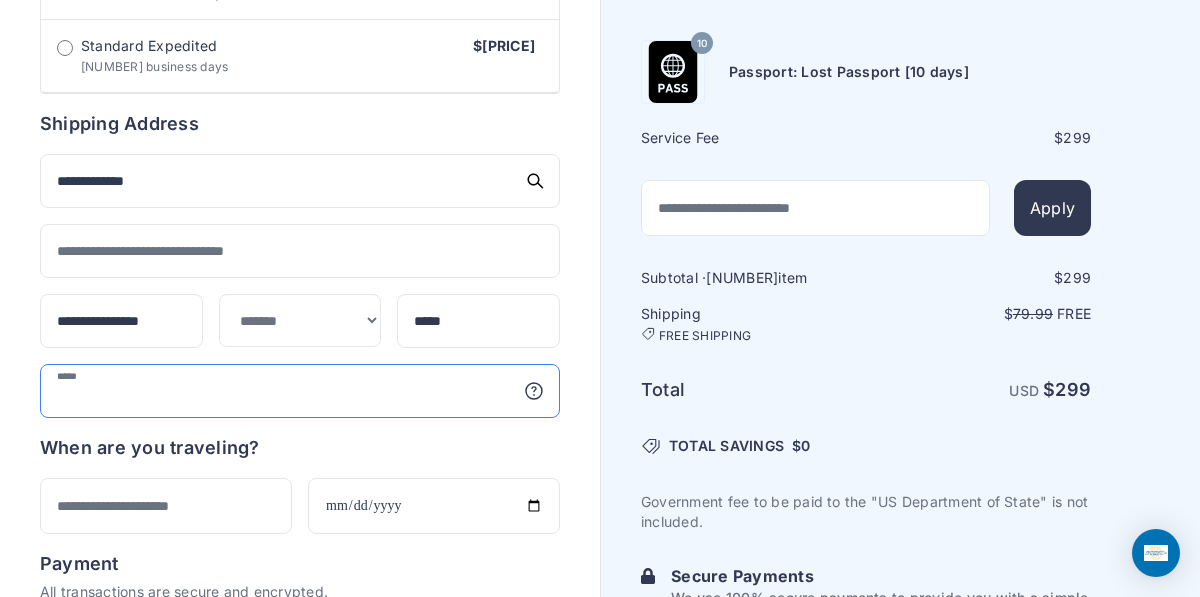 click at bounding box center [300, 391] 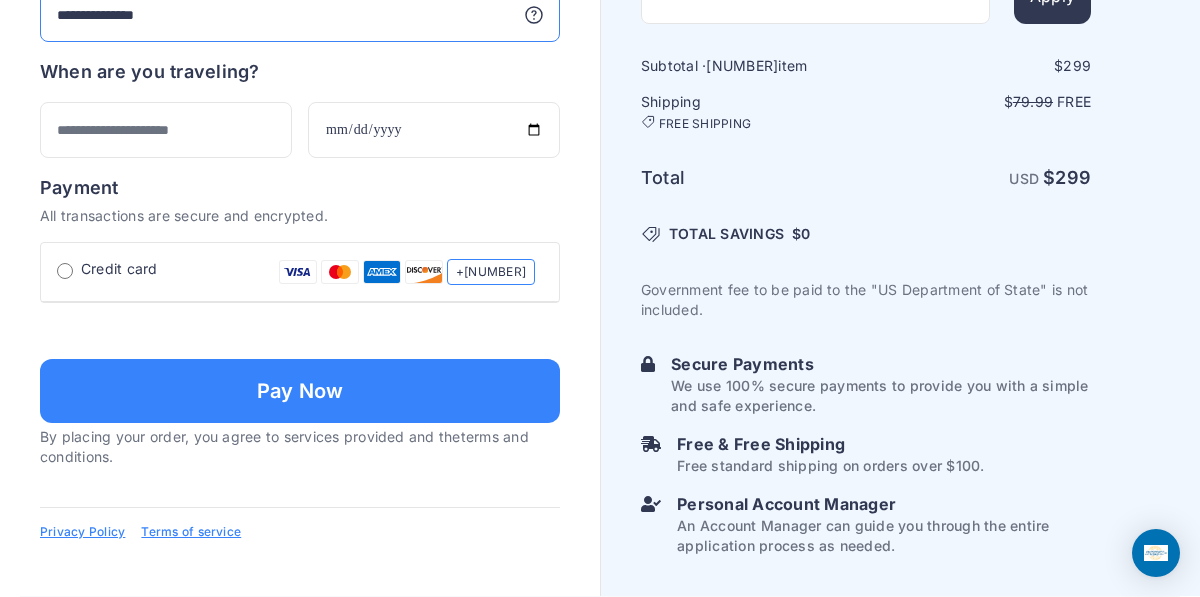 scroll, scrollTop: 1561, scrollLeft: 0, axis: vertical 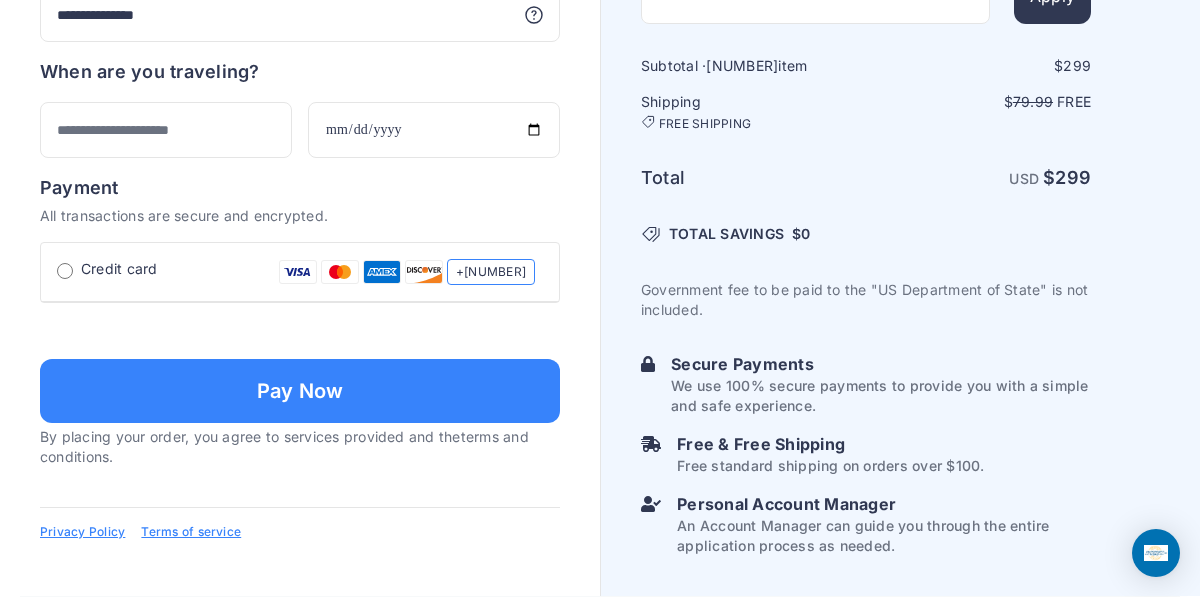 click on "Use shipping address as billing address" at bounding box center [211, 526] 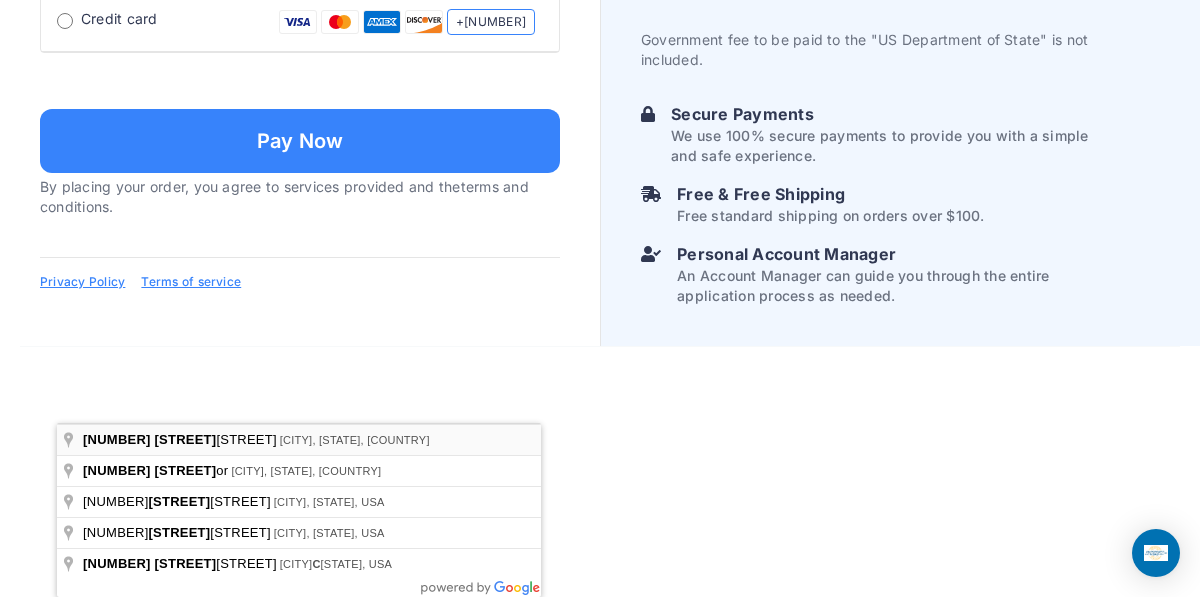 scroll, scrollTop: 1643, scrollLeft: 0, axis: vertical 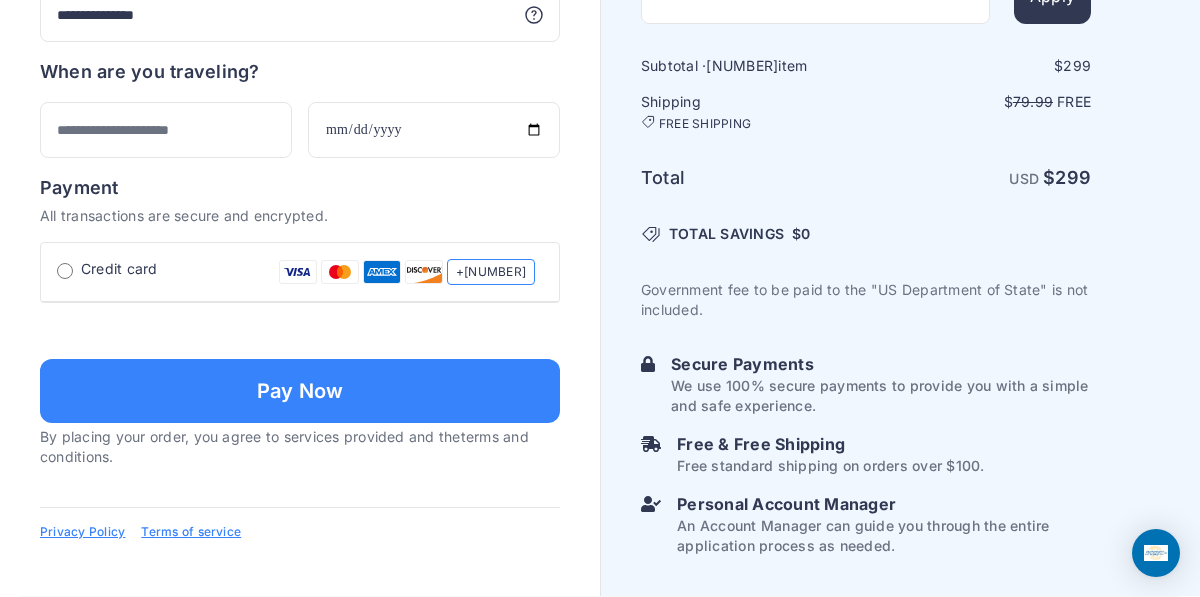 click at bounding box center (300, 329) 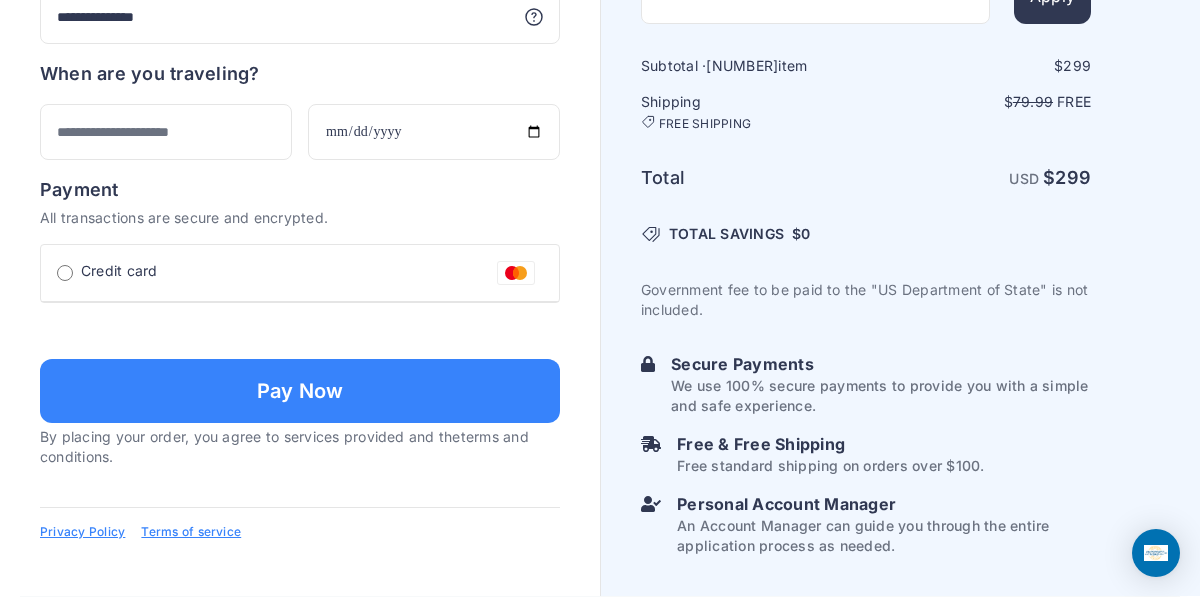 type on "**********" 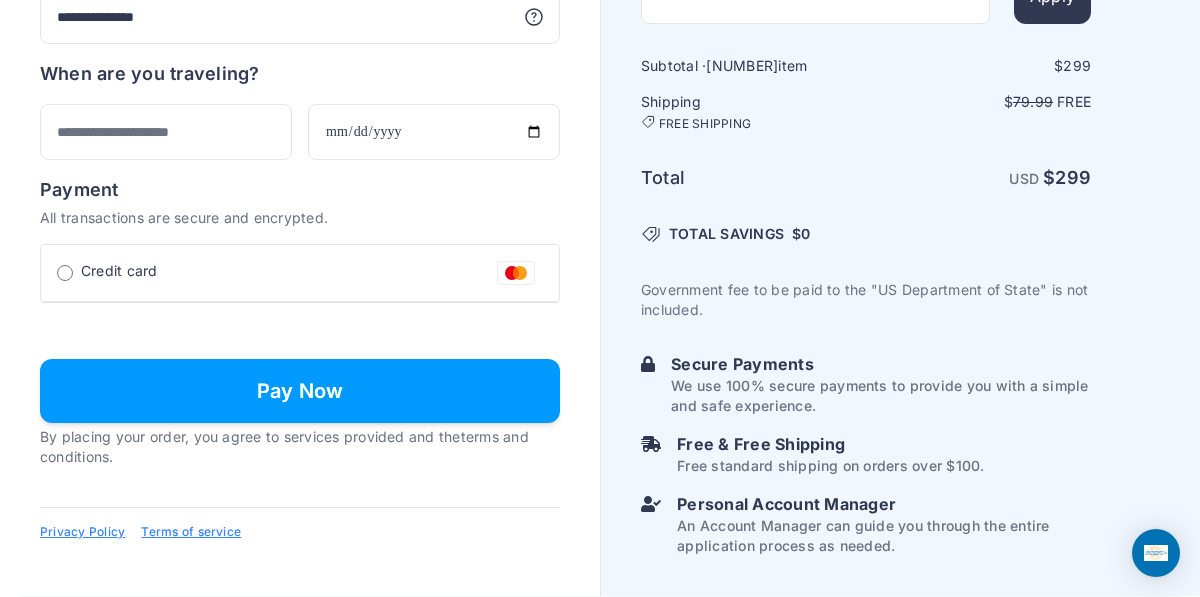 scroll, scrollTop: 1860, scrollLeft: 0, axis: vertical 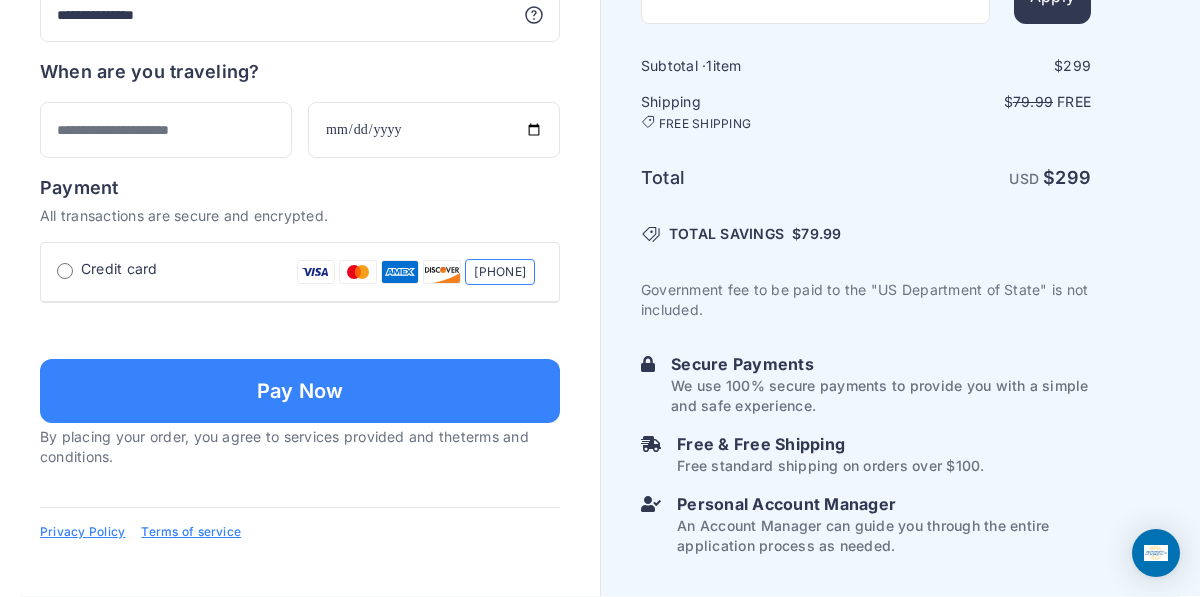 click on "**********" at bounding box center (300, 631) 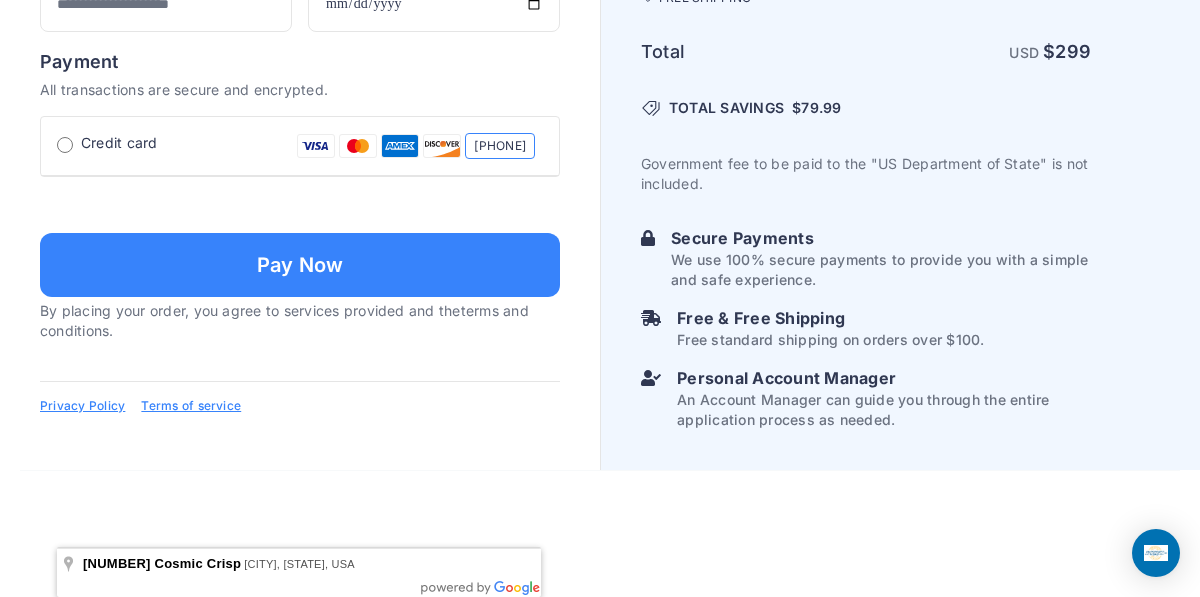 click on "**********" at bounding box center [300, 505] 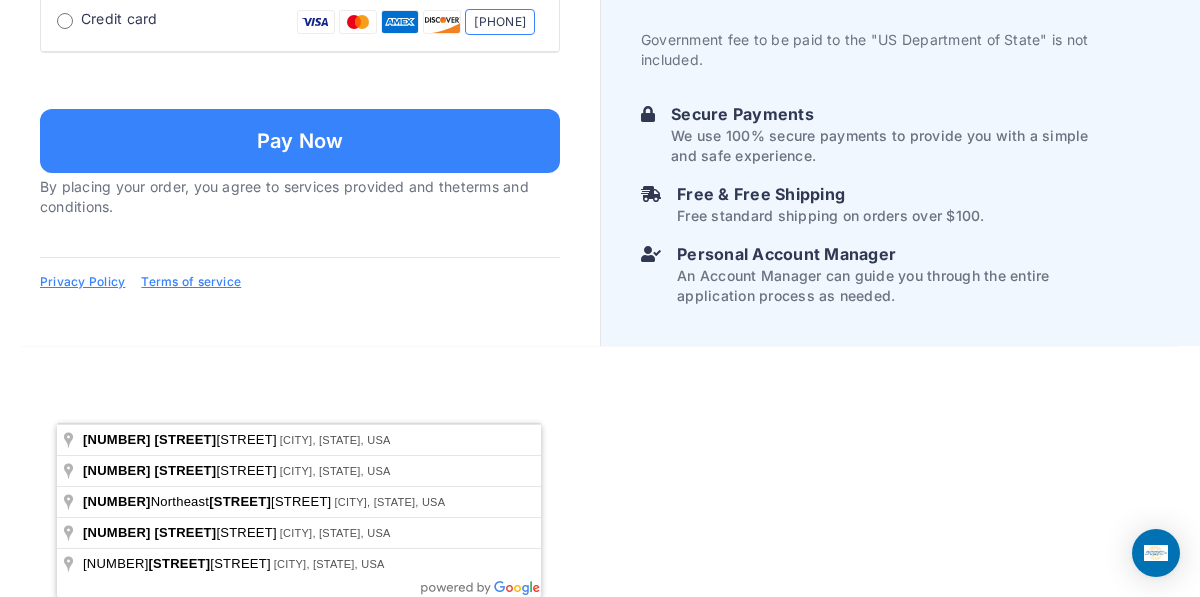 type on "**********" 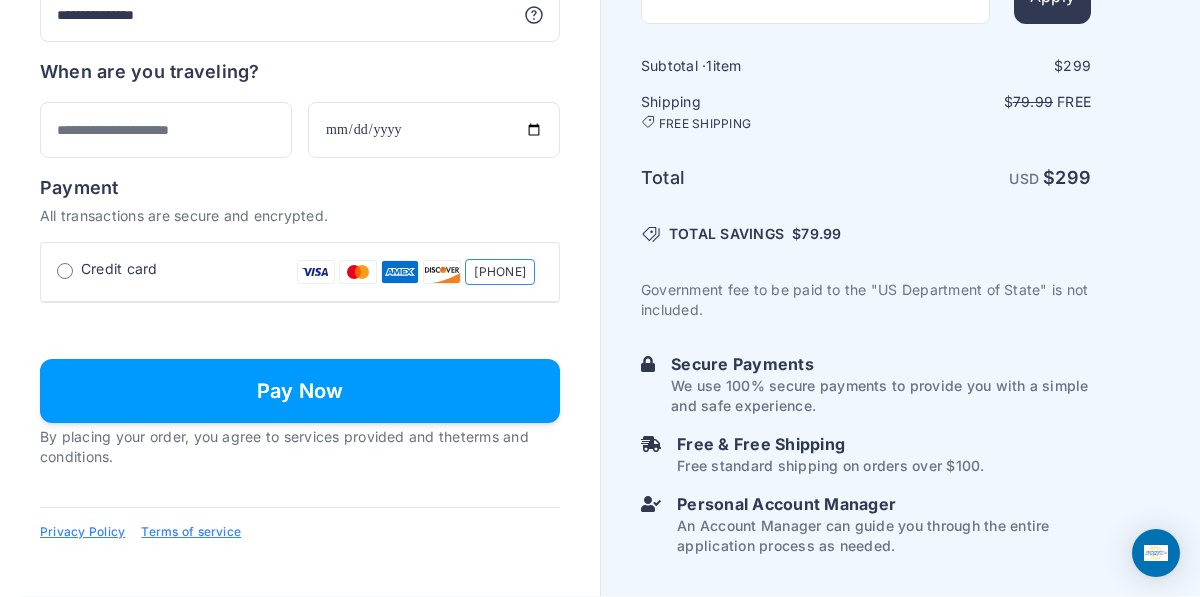 scroll, scrollTop: 1862, scrollLeft: 0, axis: vertical 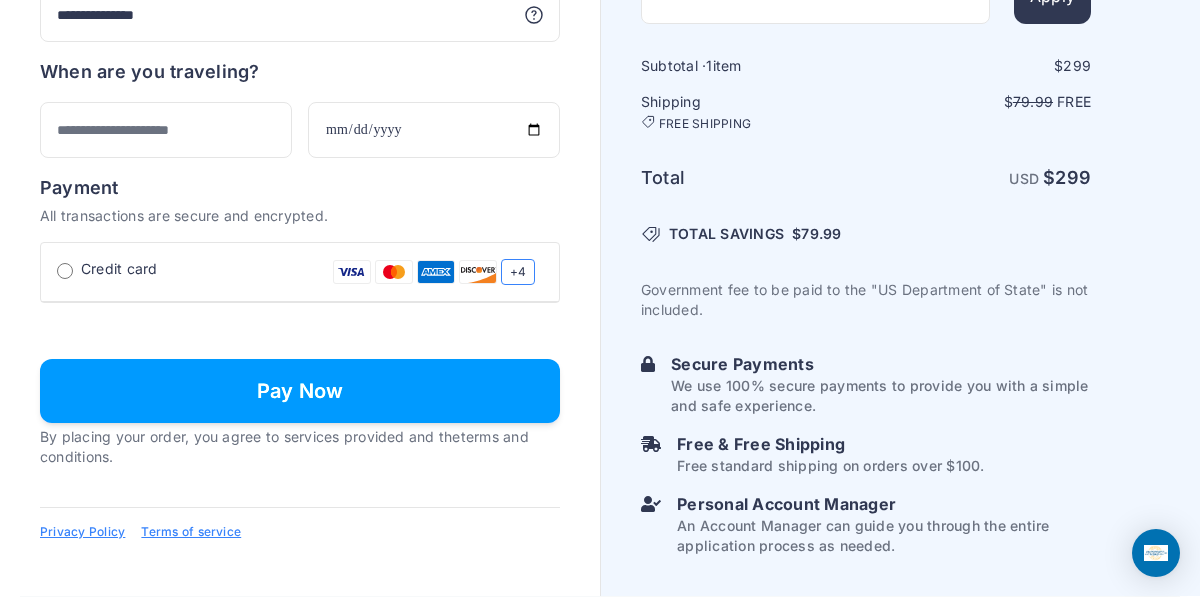 click on "Pay Now" at bounding box center (300, 391) 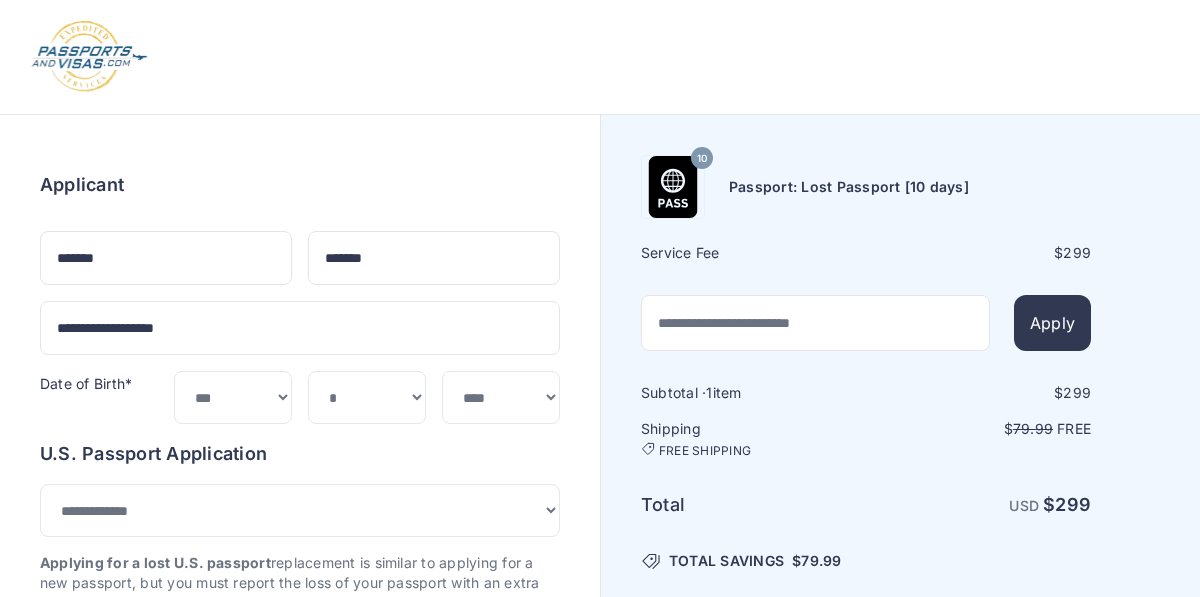 scroll, scrollTop: 1862, scrollLeft: 0, axis: vertical 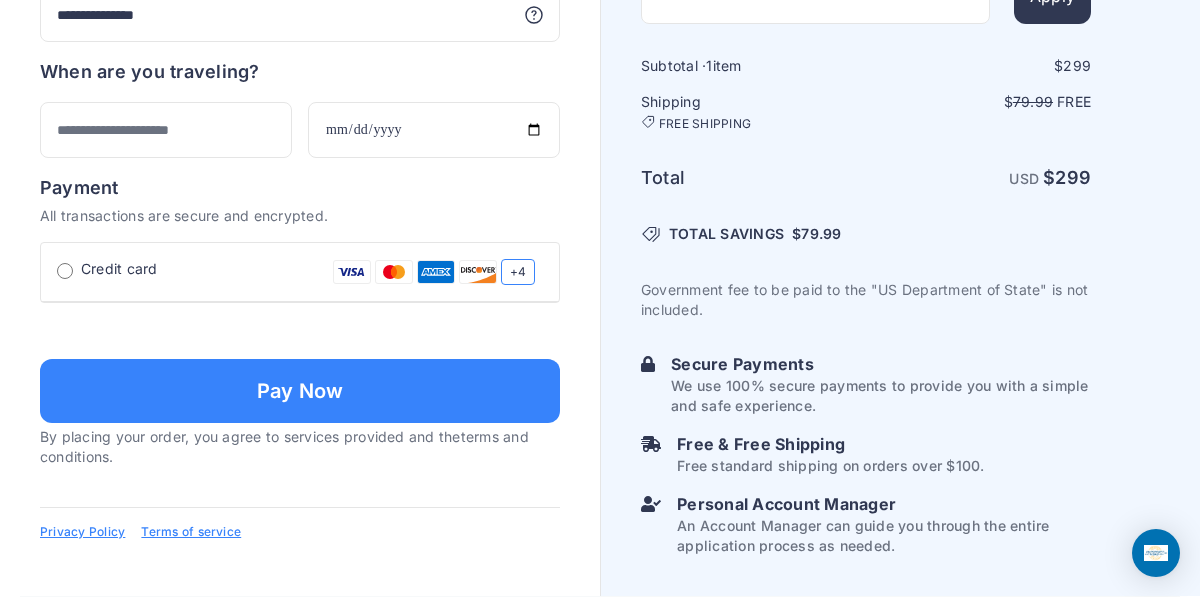 click on "+4" at bounding box center (518, 272) 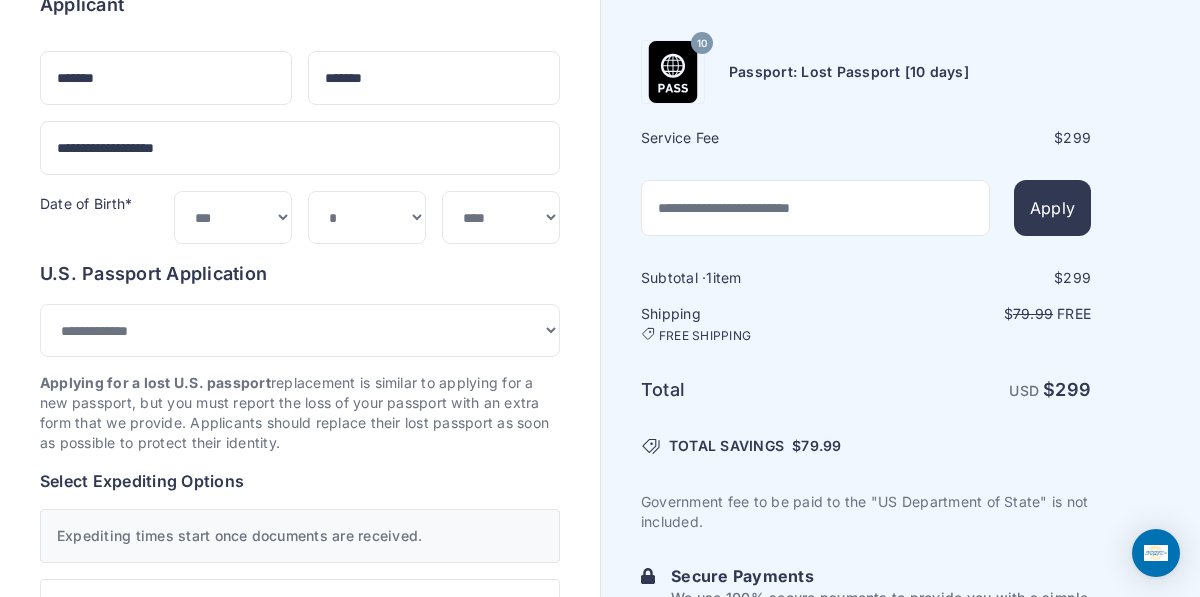 scroll, scrollTop: 180, scrollLeft: 0, axis: vertical 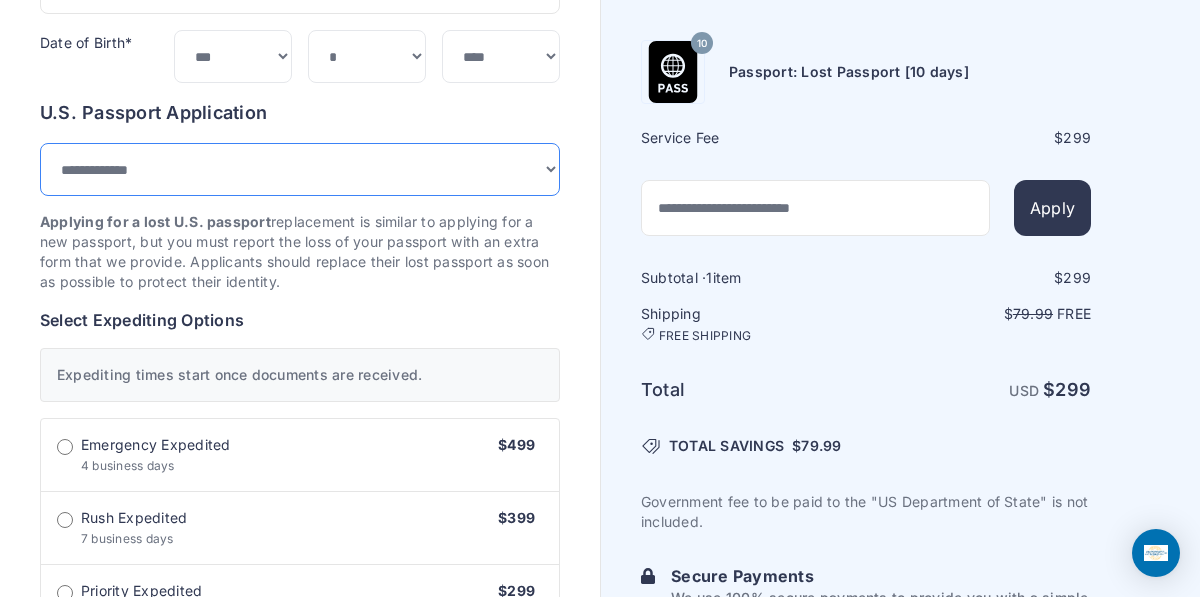 click on "**********" at bounding box center [300, 169] 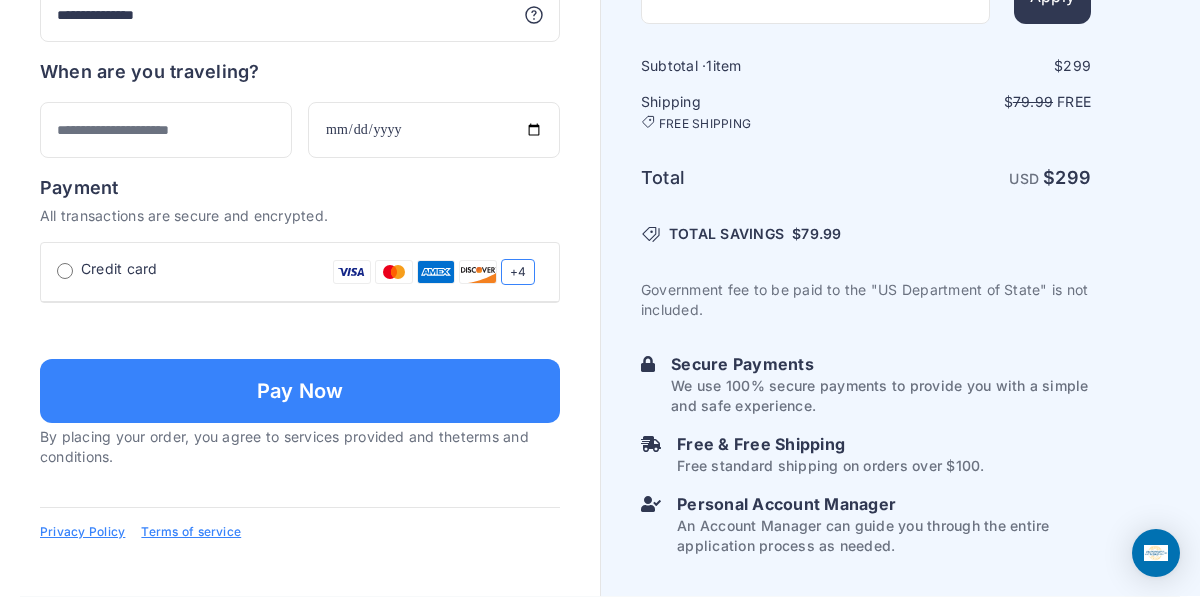 scroll, scrollTop: 1764, scrollLeft: 0, axis: vertical 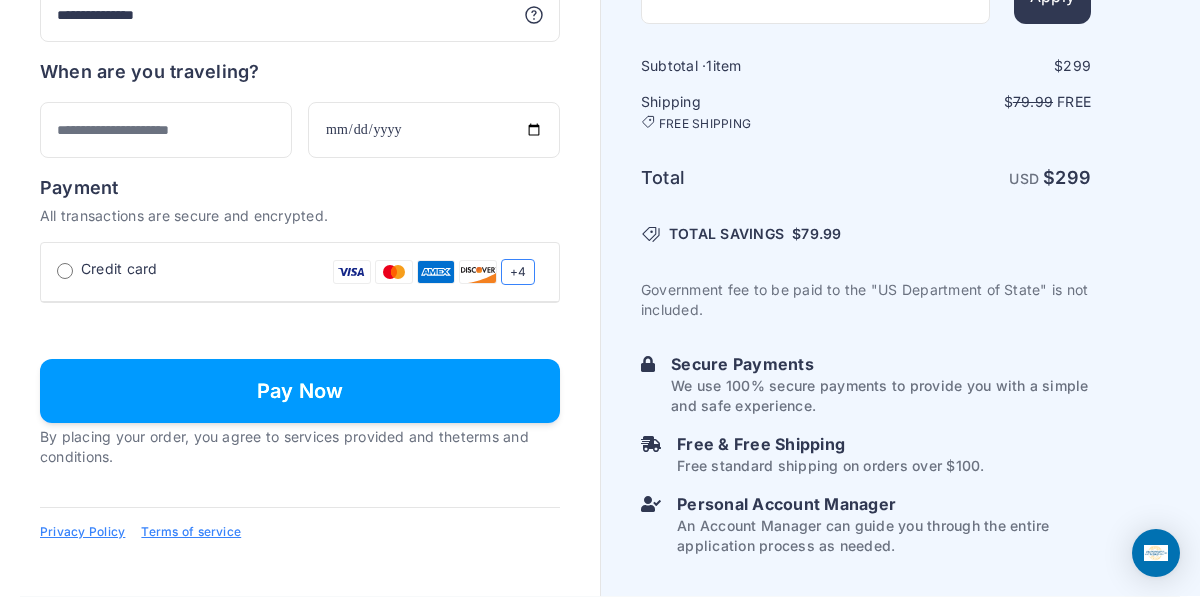 click on "Pay Now" at bounding box center (300, 391) 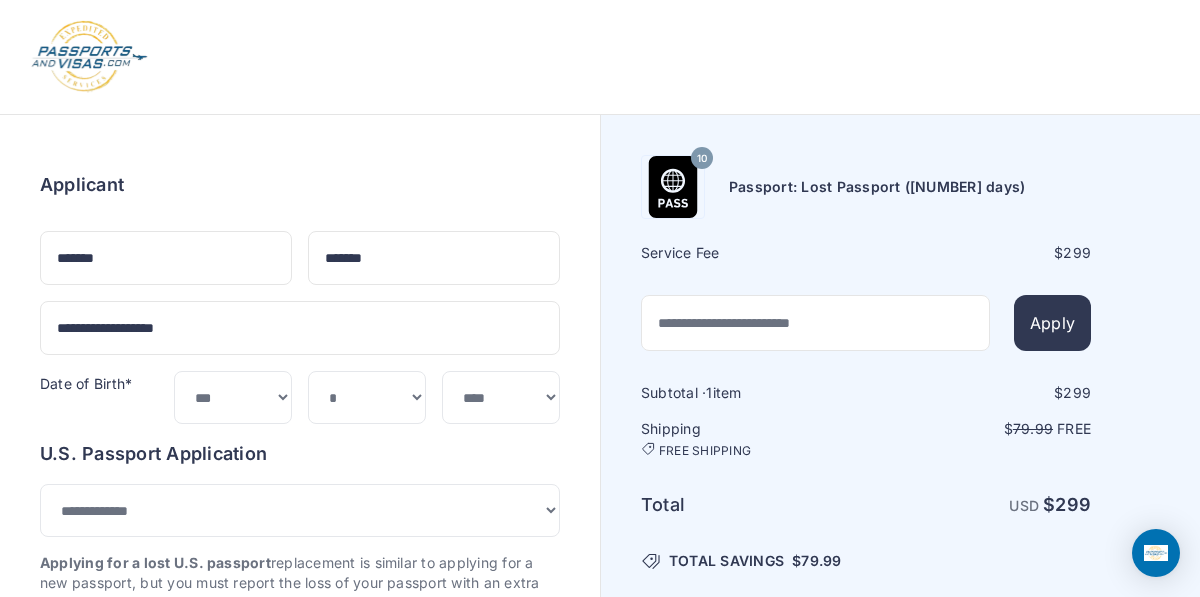 scroll, scrollTop: 1764, scrollLeft: 0, axis: vertical 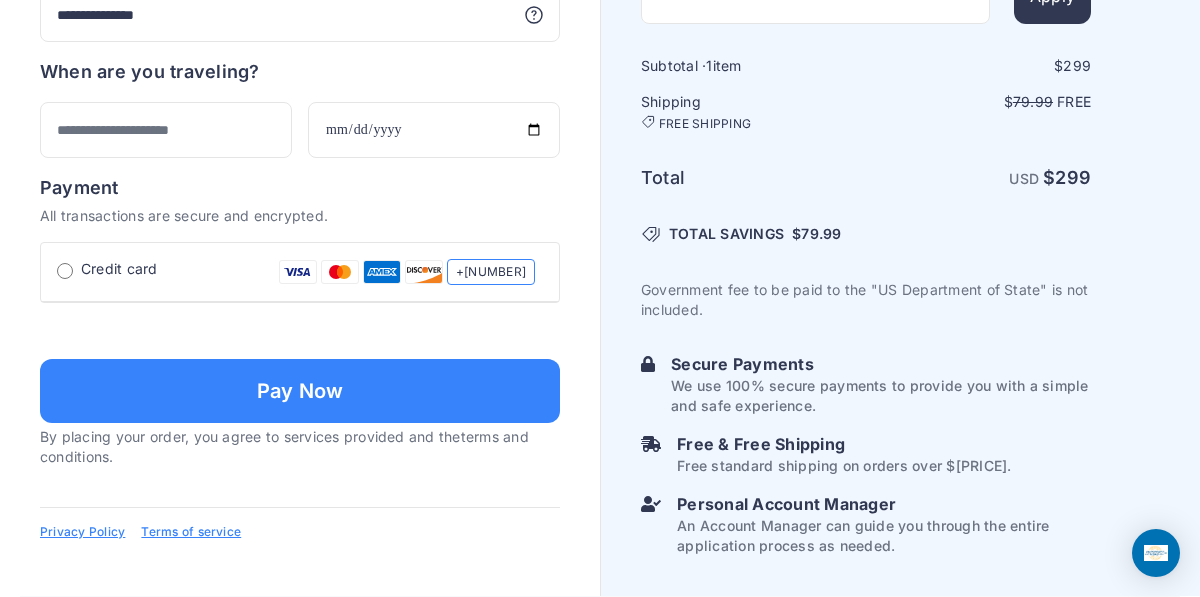 click on "[ADDRESS]" at bounding box center [299, 770] 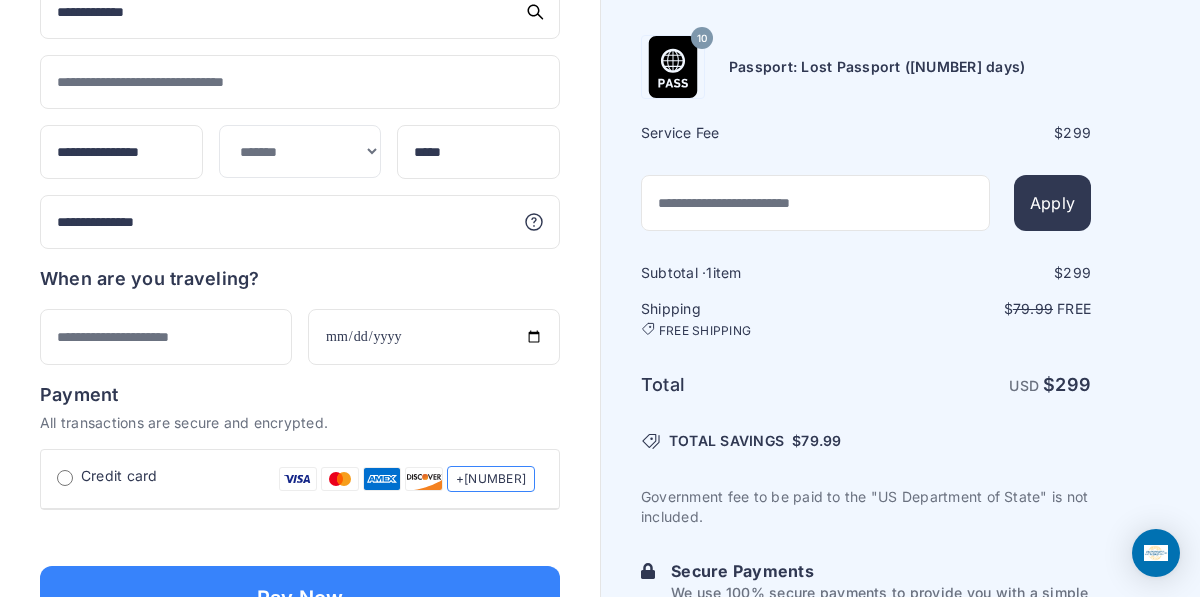 scroll, scrollTop: 1129, scrollLeft: 0, axis: vertical 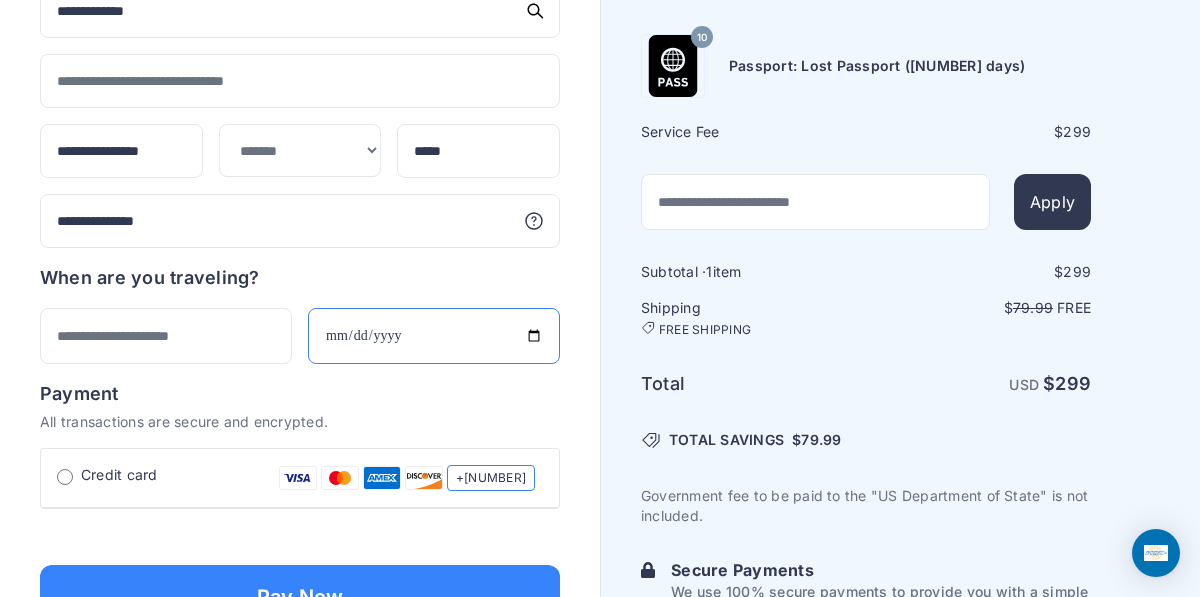 click at bounding box center [434, 336] 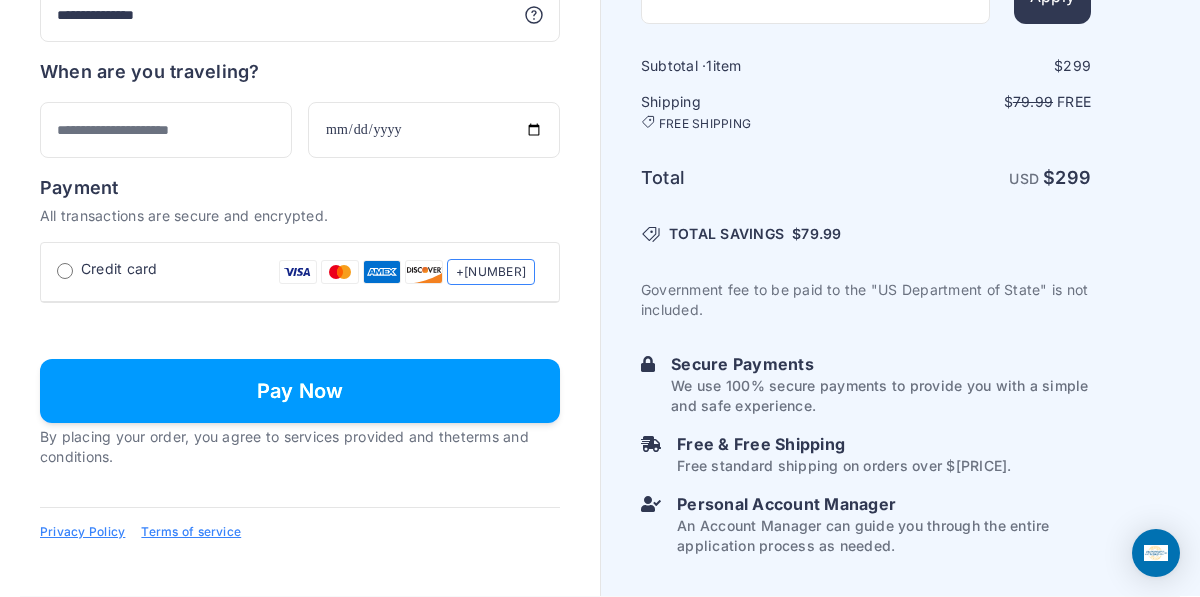 click on "Pay Now" at bounding box center [300, 391] 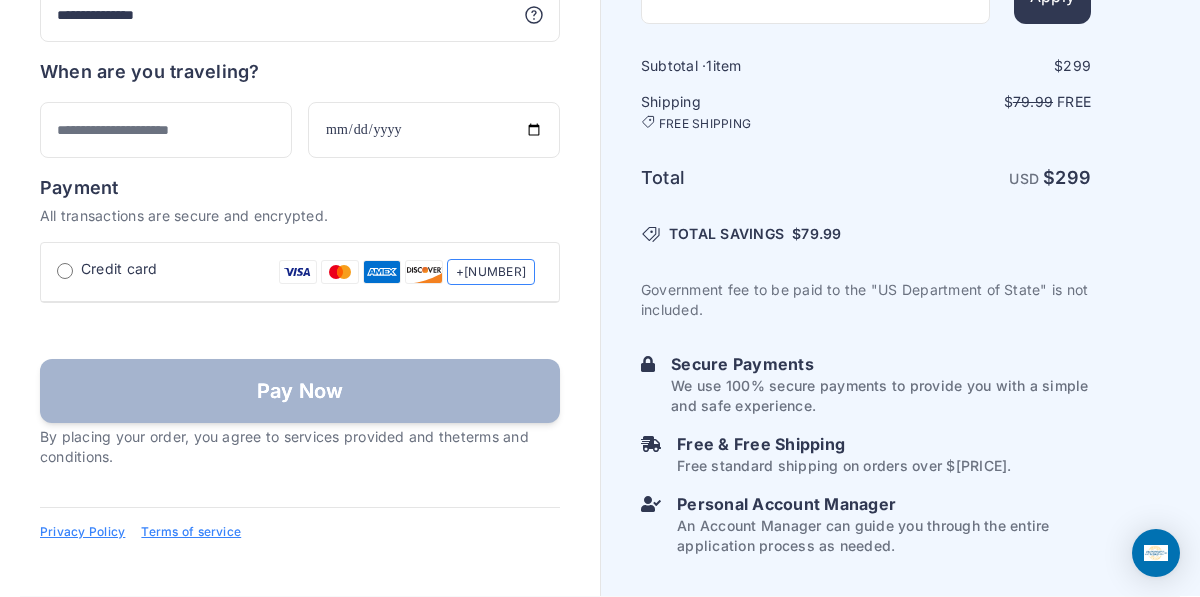scroll, scrollTop: 1862, scrollLeft: 0, axis: vertical 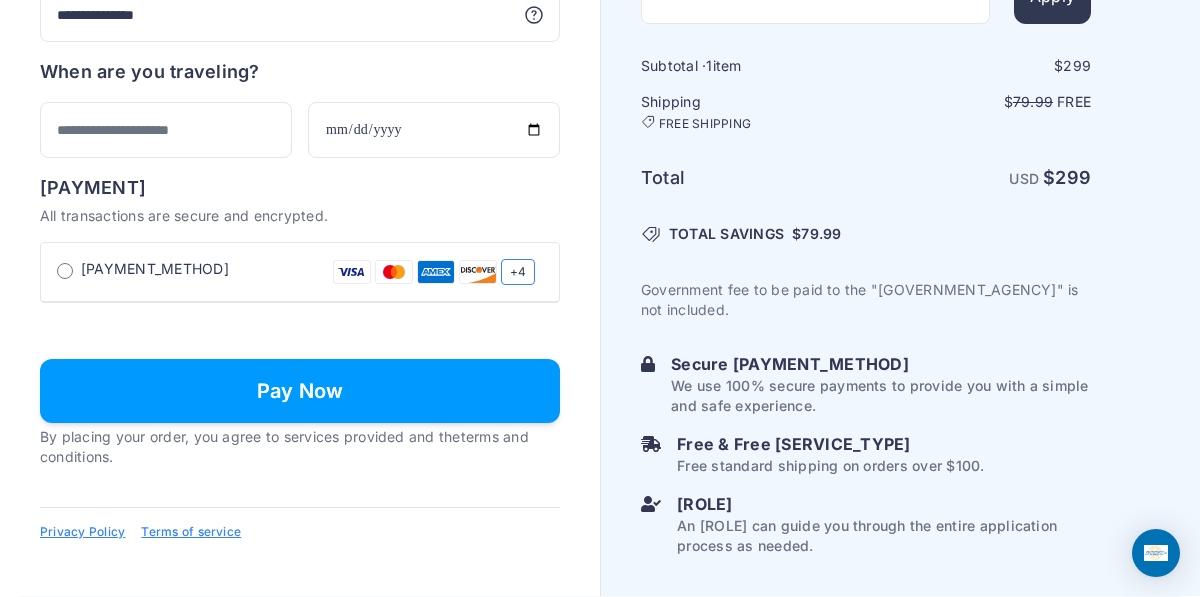 click on "Pay Now" at bounding box center [300, 391] 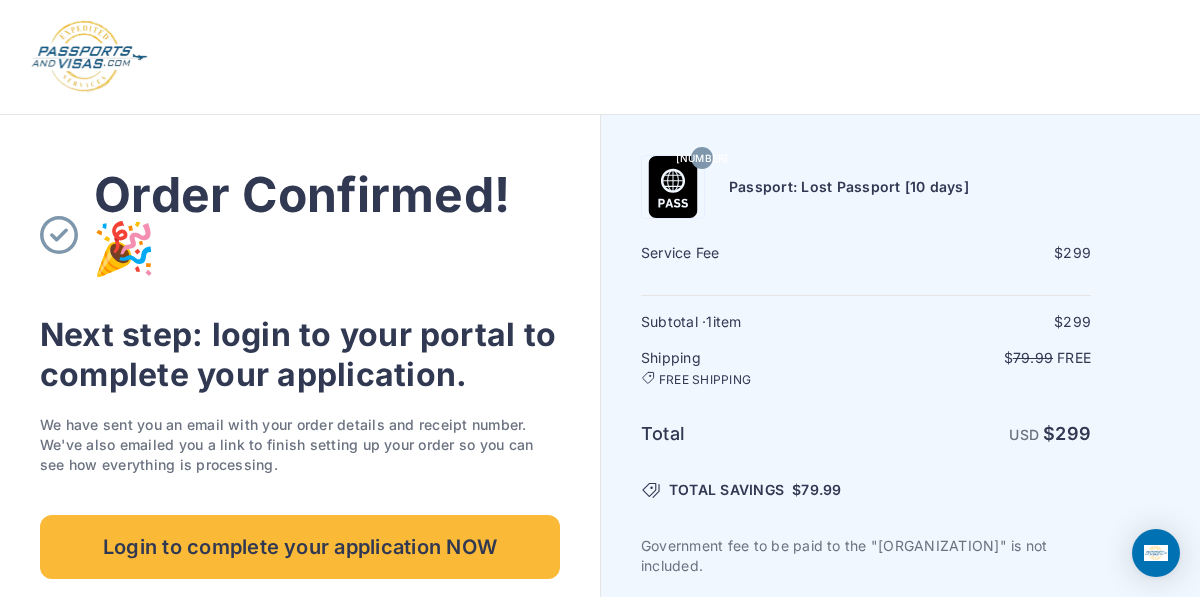 scroll, scrollTop: 0, scrollLeft: 0, axis: both 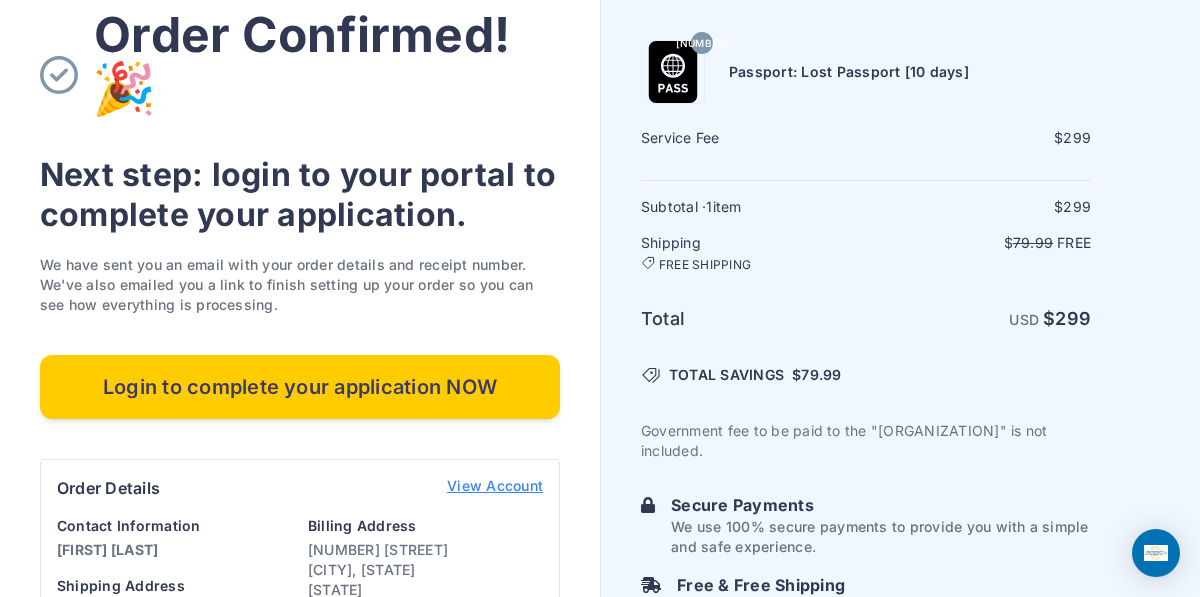 click on "Login to complete your application NOW" at bounding box center (300, 387) 